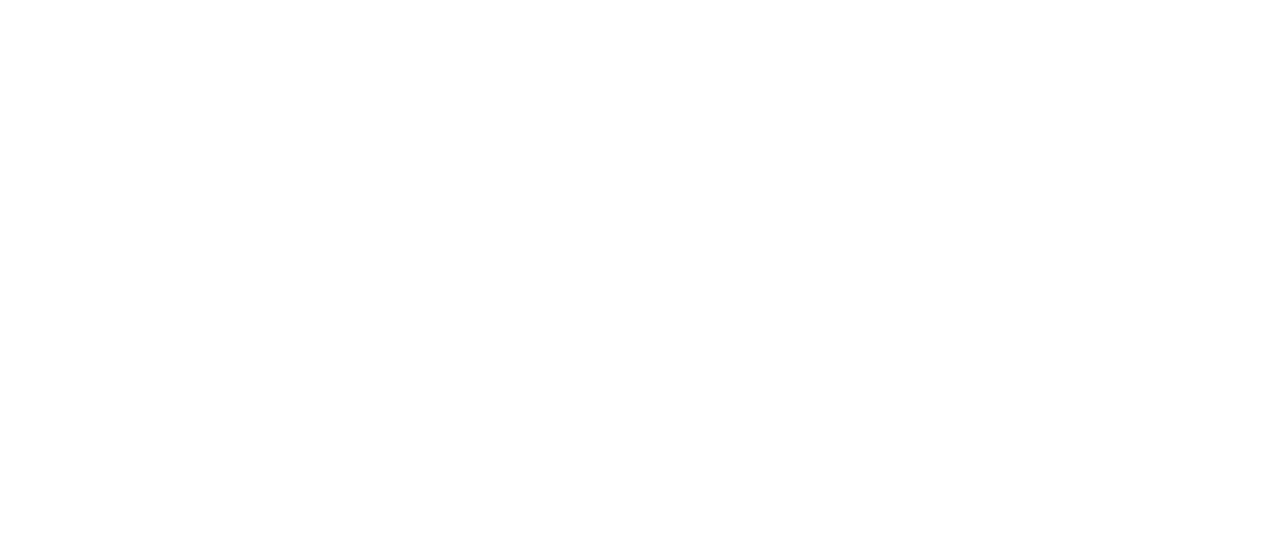 scroll, scrollTop: 0, scrollLeft: 0, axis: both 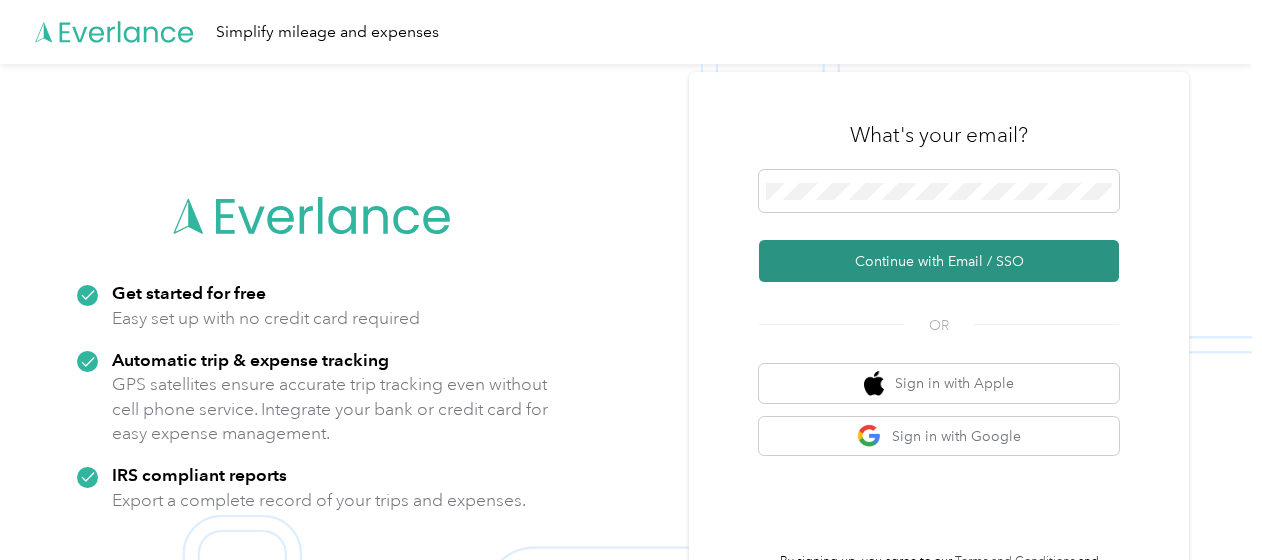 click on "Continue with Email / SSO" at bounding box center (939, 261) 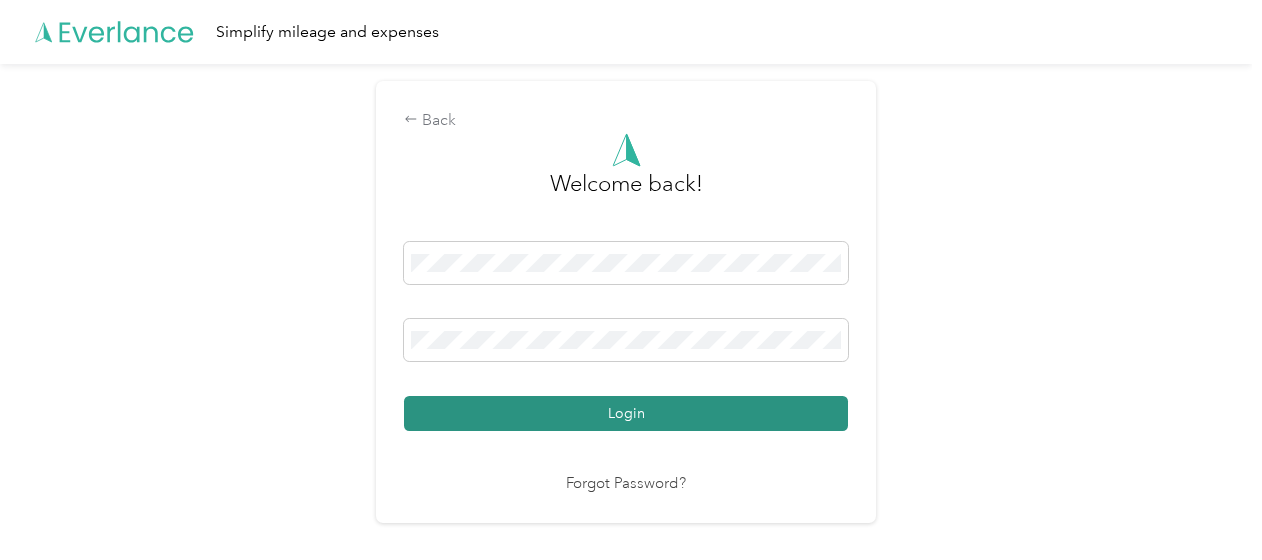 click on "Login" at bounding box center (626, 413) 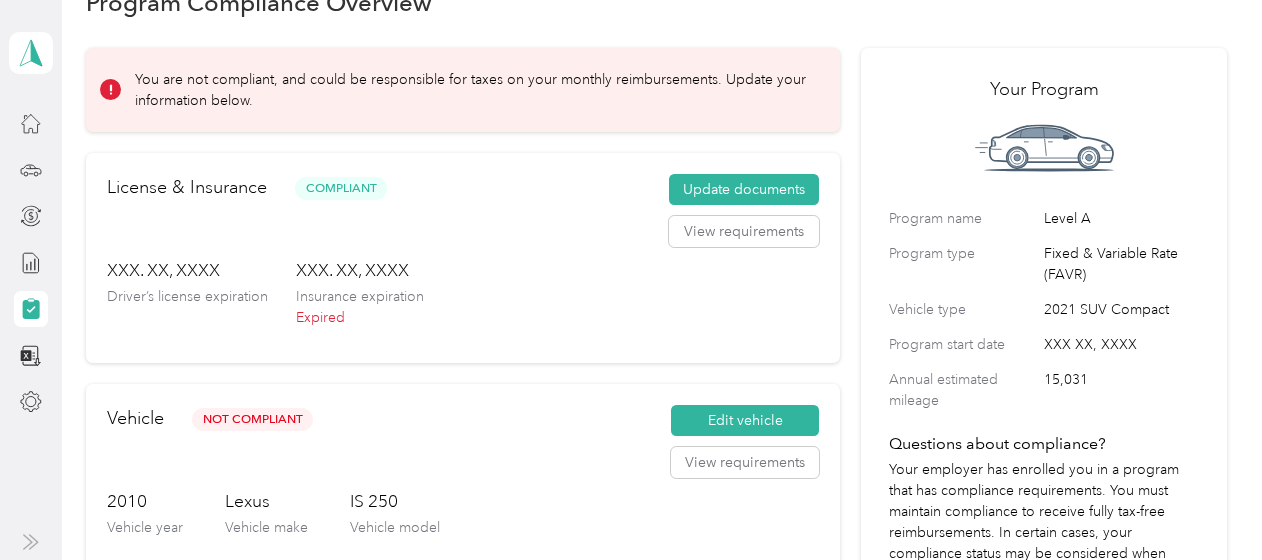 scroll, scrollTop: 52, scrollLeft: 0, axis: vertical 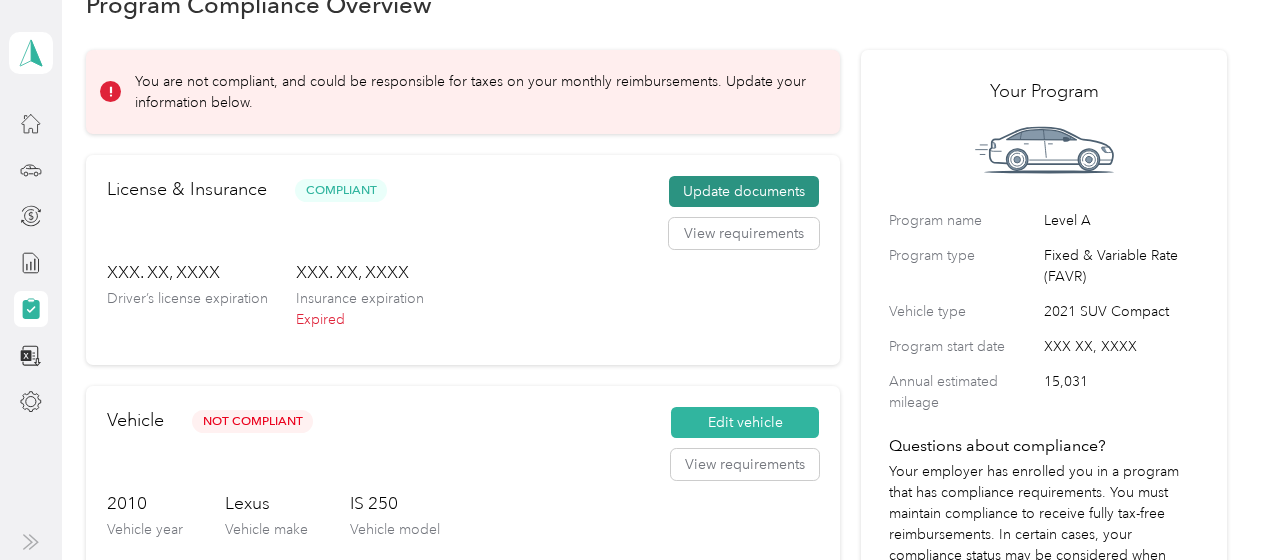 click on "Update documents" at bounding box center (744, 192) 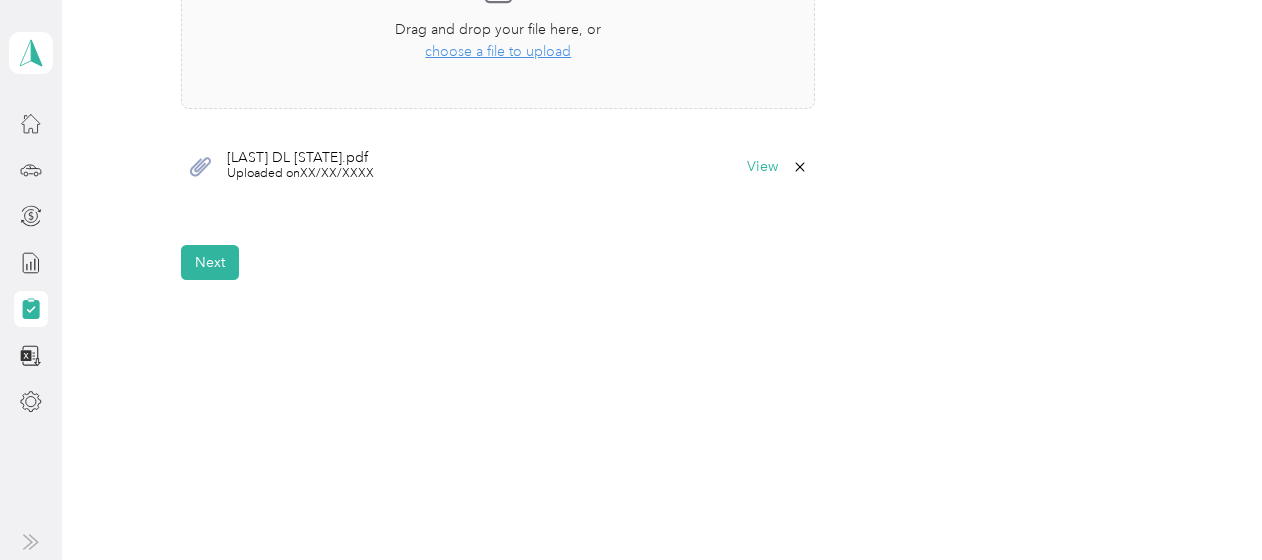 scroll, scrollTop: 749, scrollLeft: 0, axis: vertical 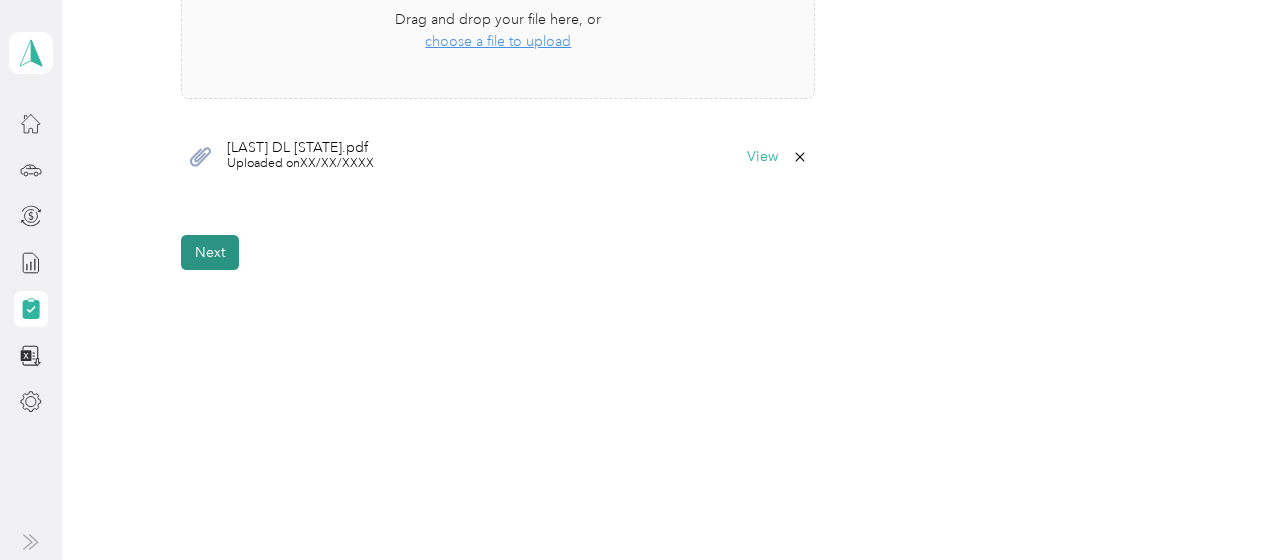 click on "Next" at bounding box center (210, 252) 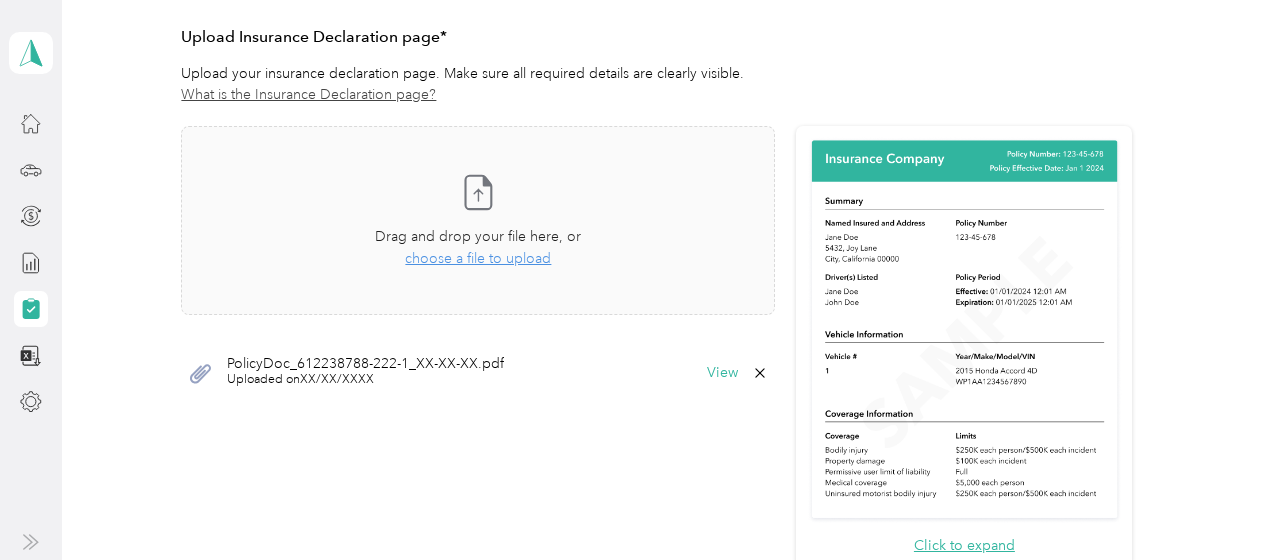 scroll, scrollTop: 507, scrollLeft: 0, axis: vertical 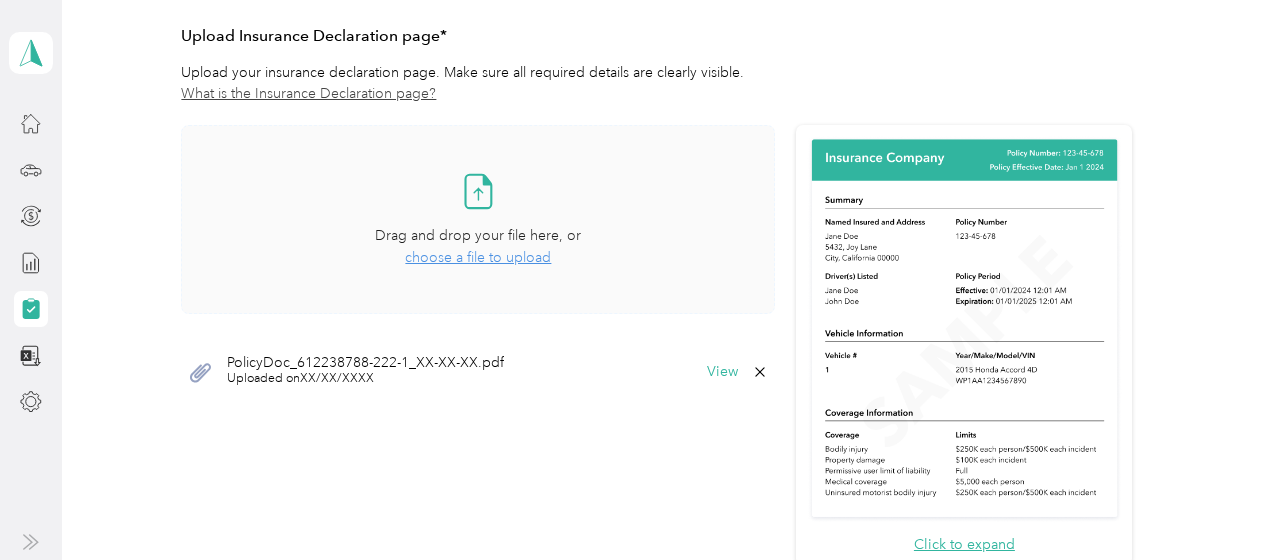 click on "choose a file to upload" at bounding box center [478, 257] 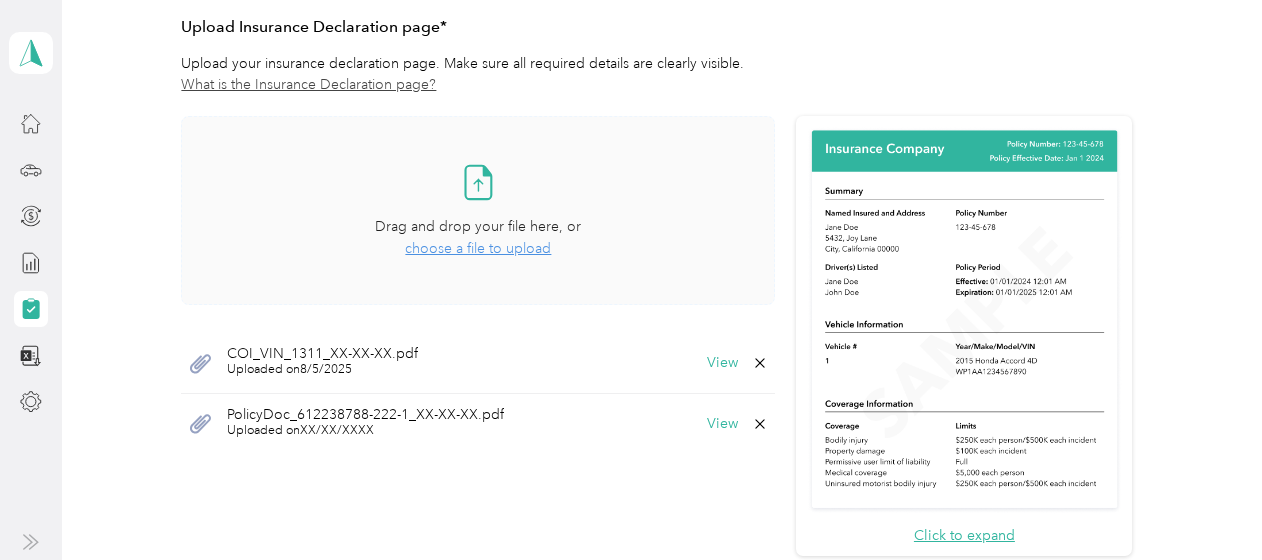 scroll, scrollTop: 517, scrollLeft: 0, axis: vertical 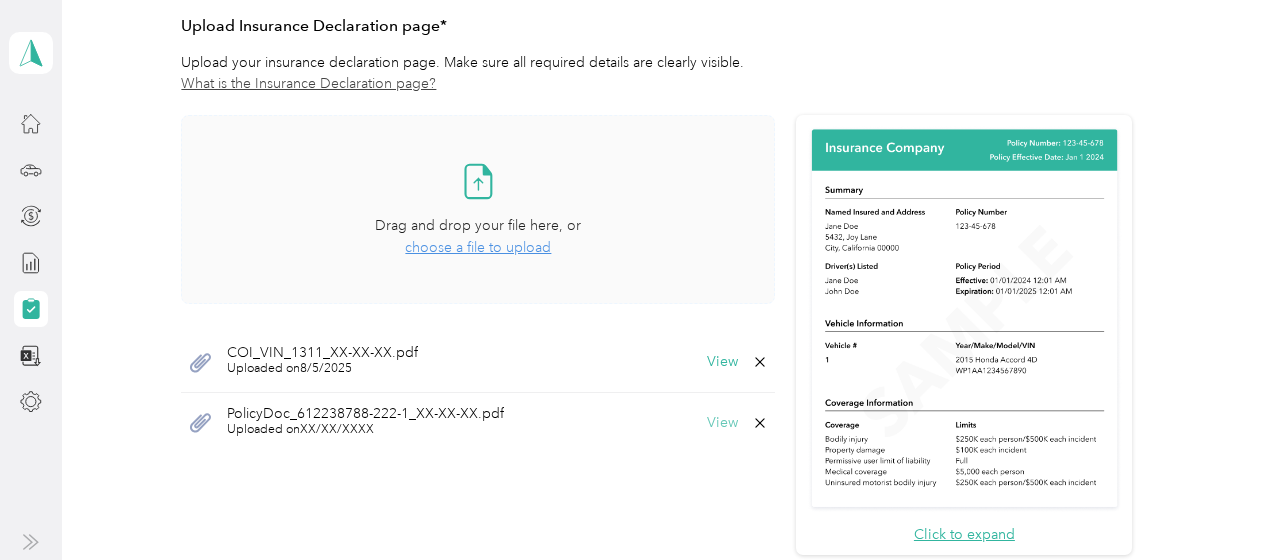 click on "View" at bounding box center (722, 423) 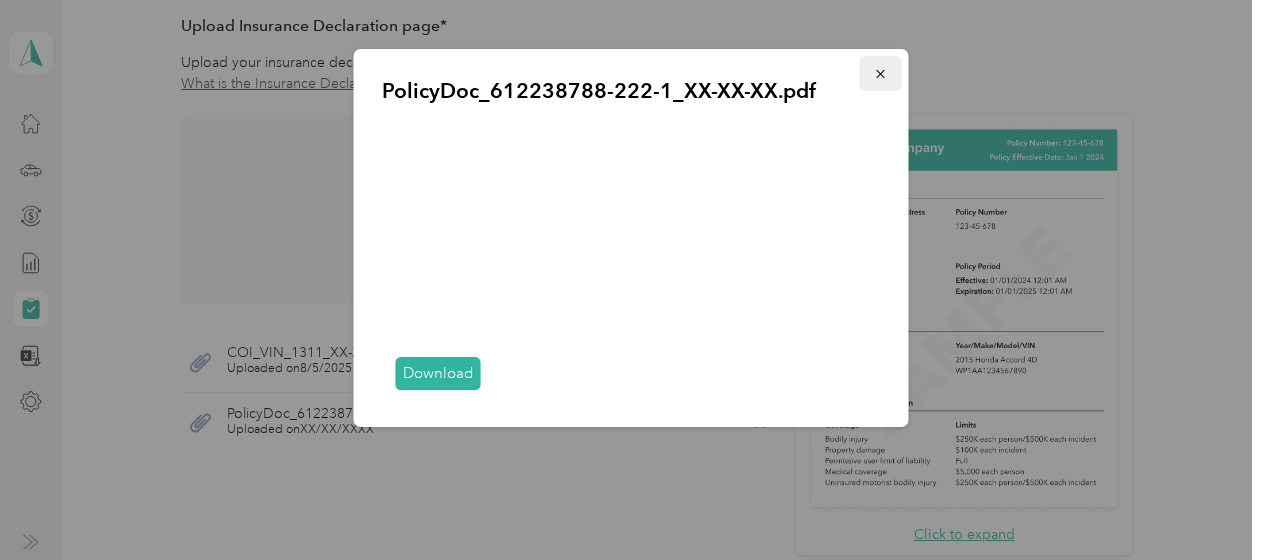 click at bounding box center (881, 73) 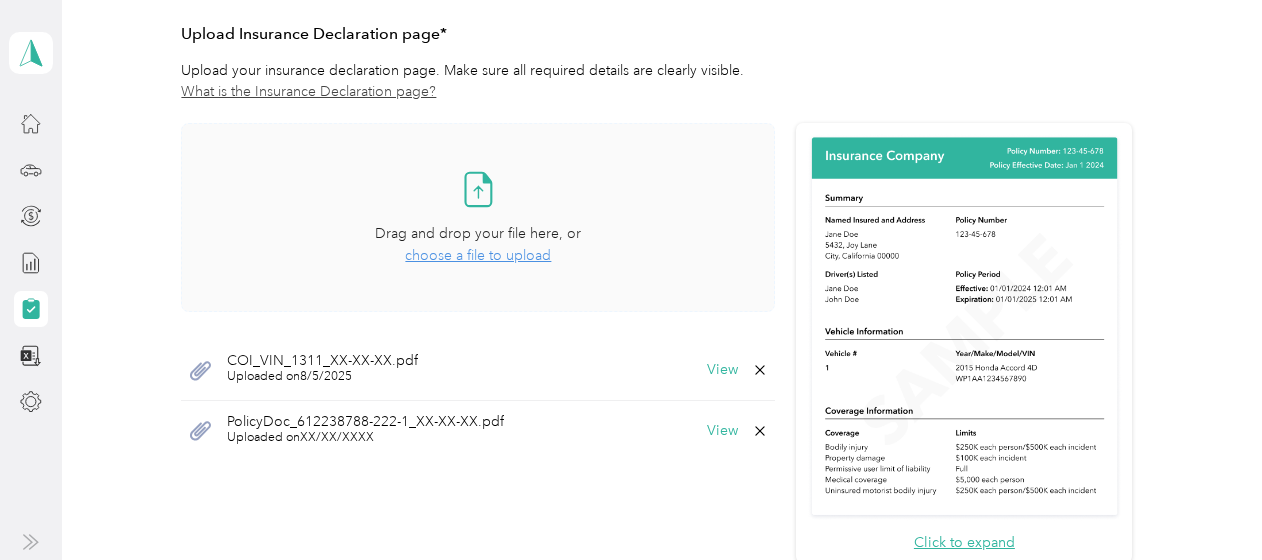 scroll, scrollTop: 509, scrollLeft: 0, axis: vertical 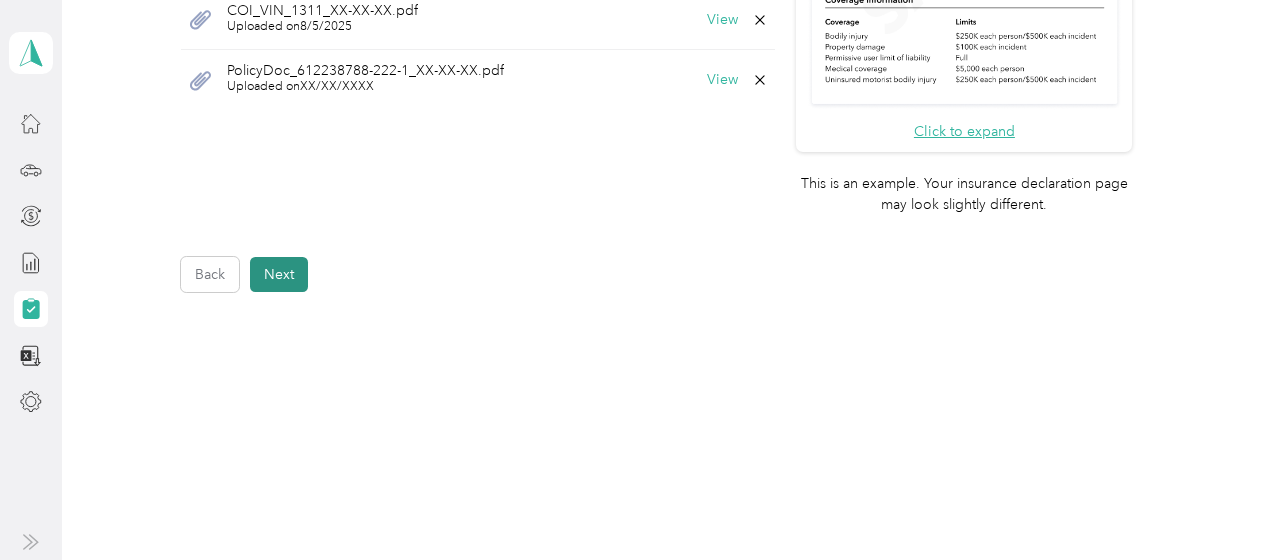 click on "Next" at bounding box center [279, 274] 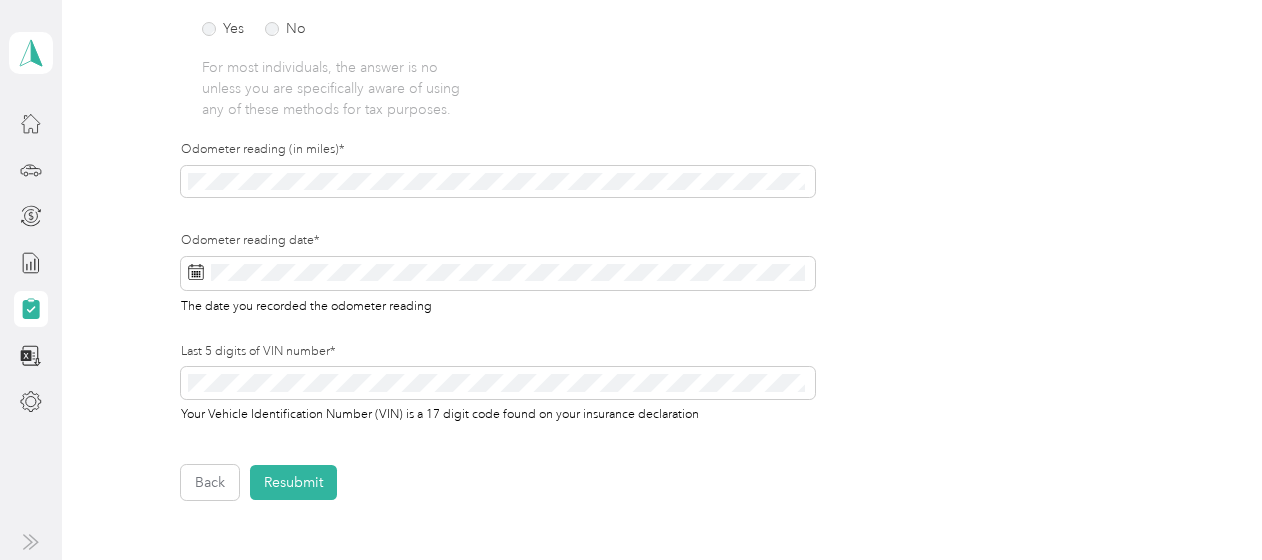 scroll, scrollTop: 572, scrollLeft: 0, axis: vertical 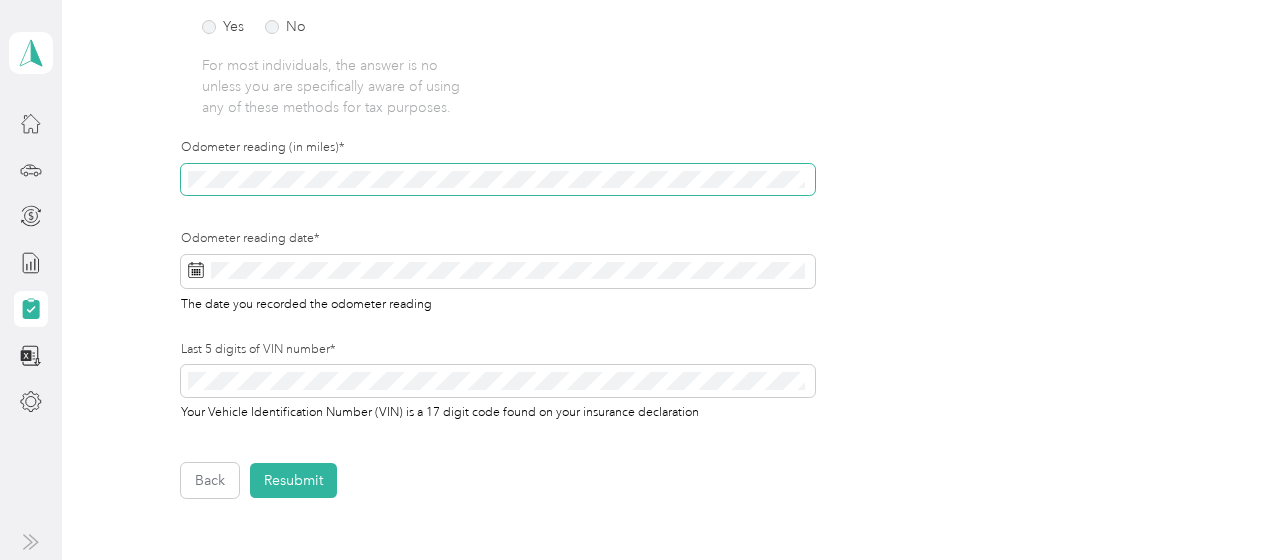 click at bounding box center [498, 180] 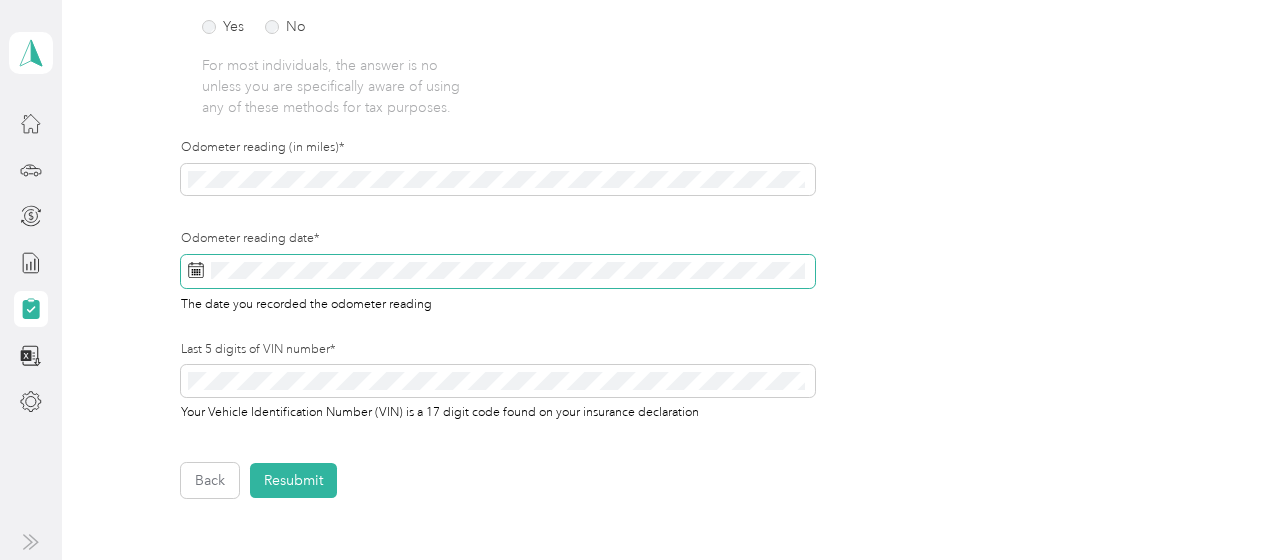 click 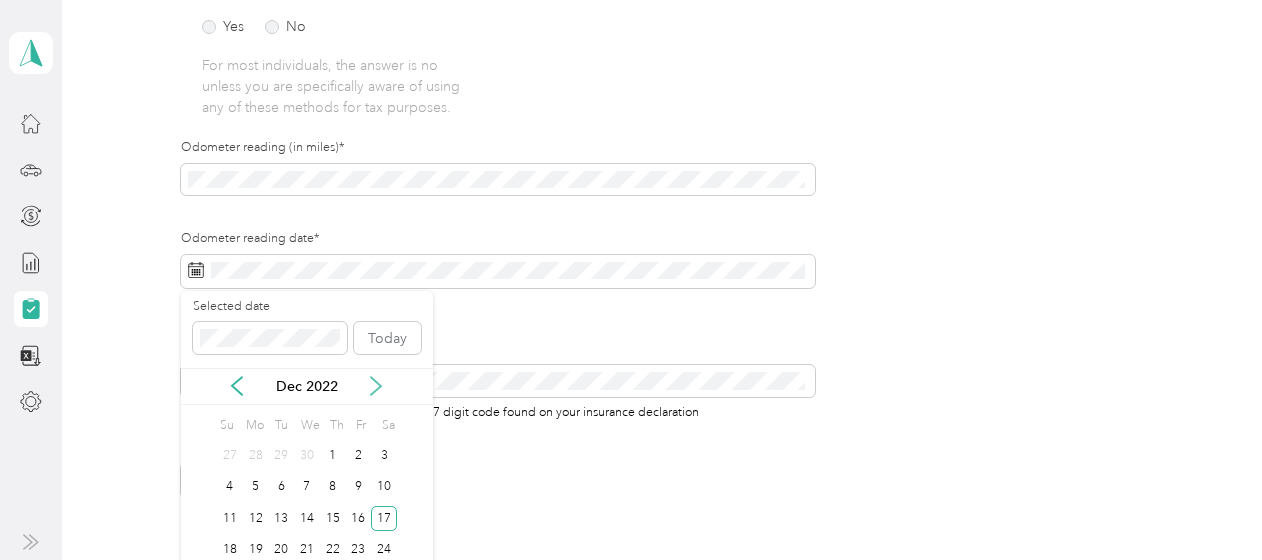 click 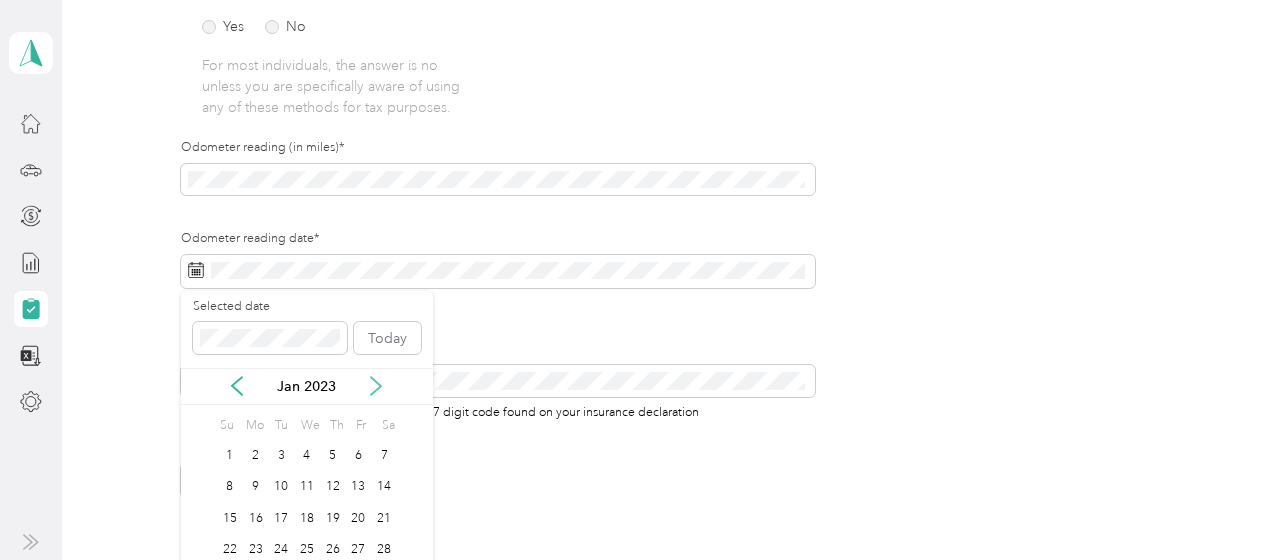 click 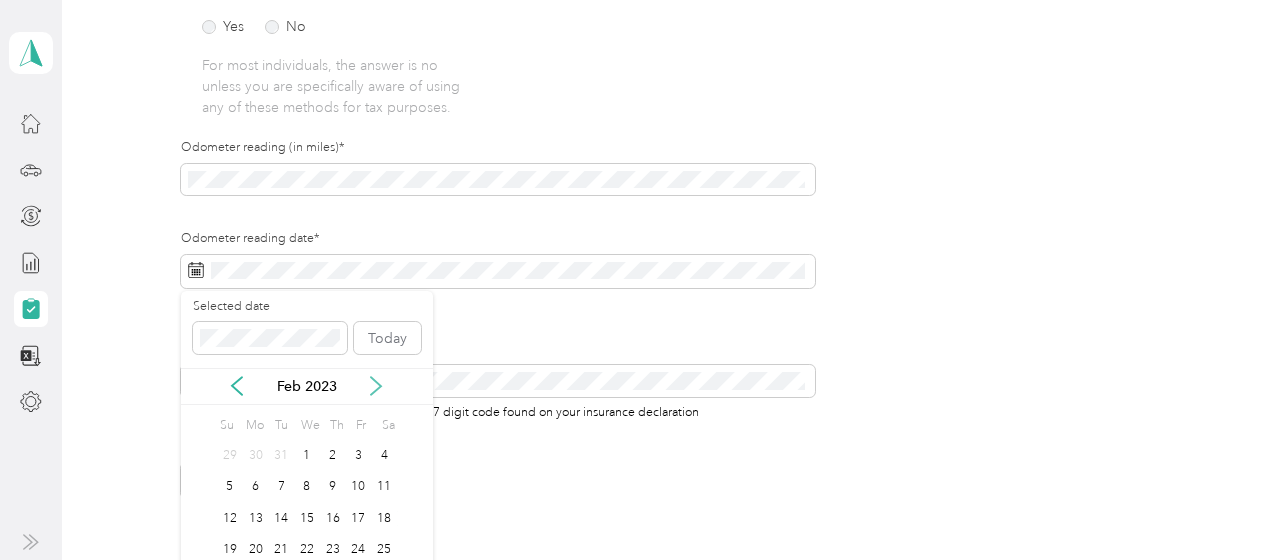 click 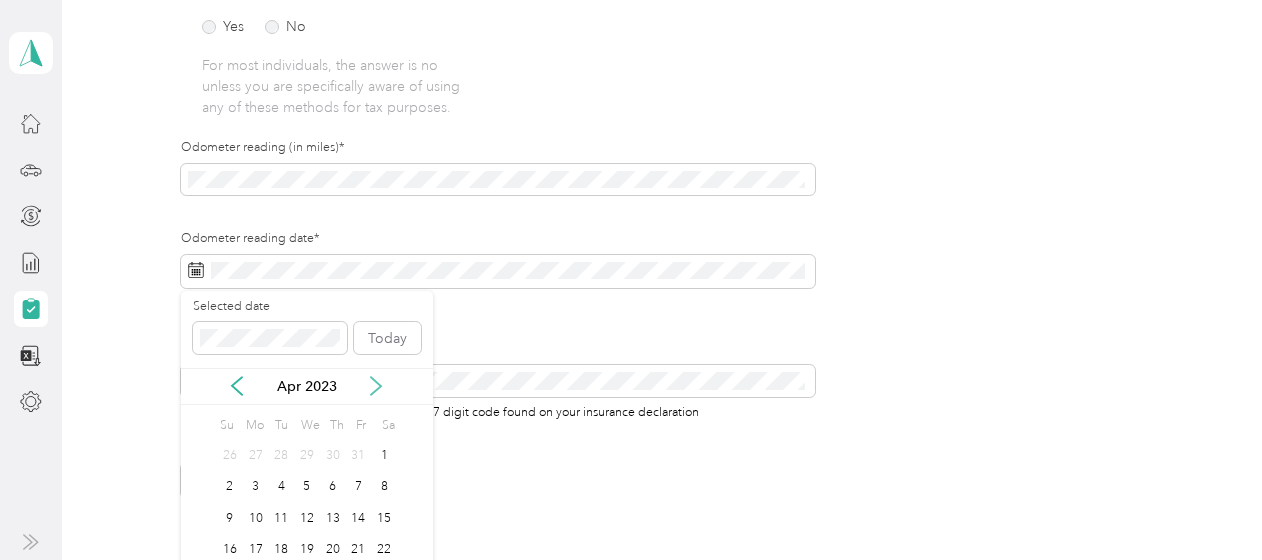 click 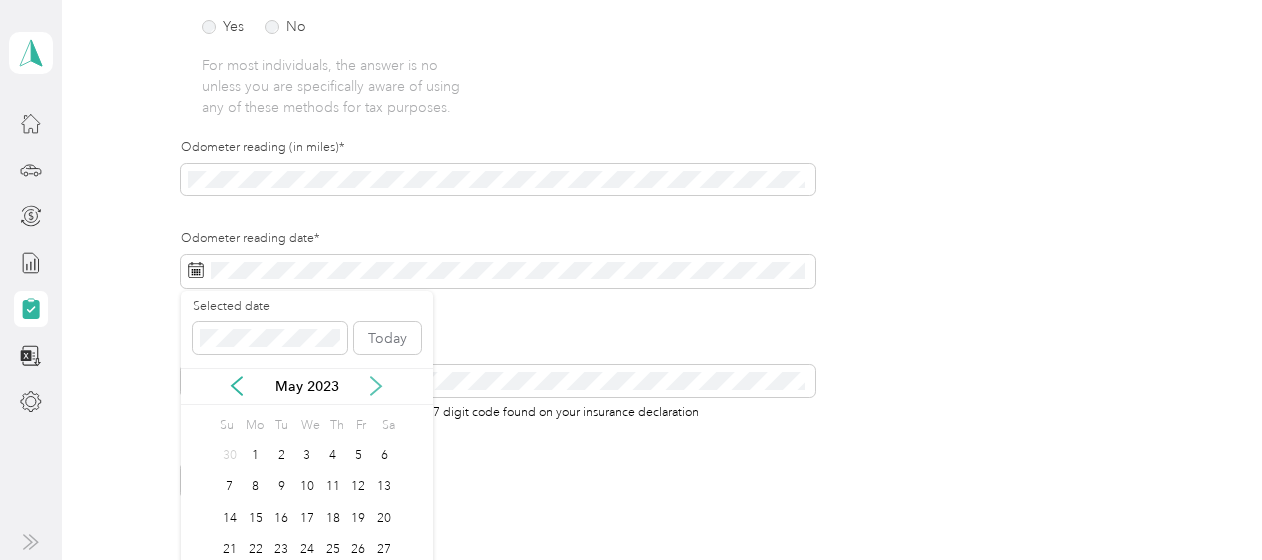 click 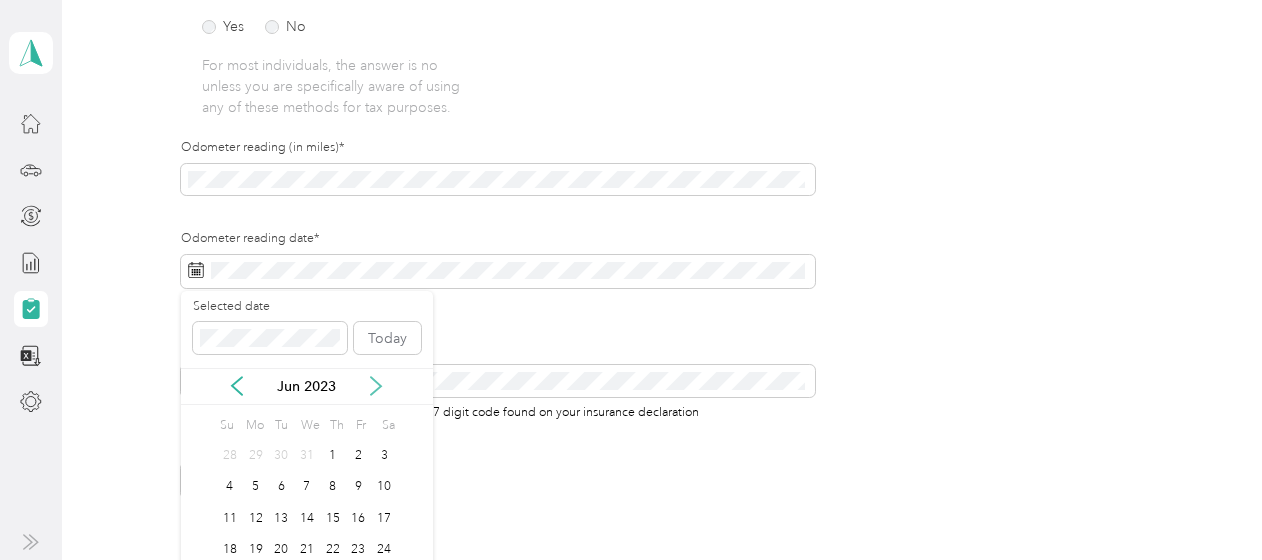 click 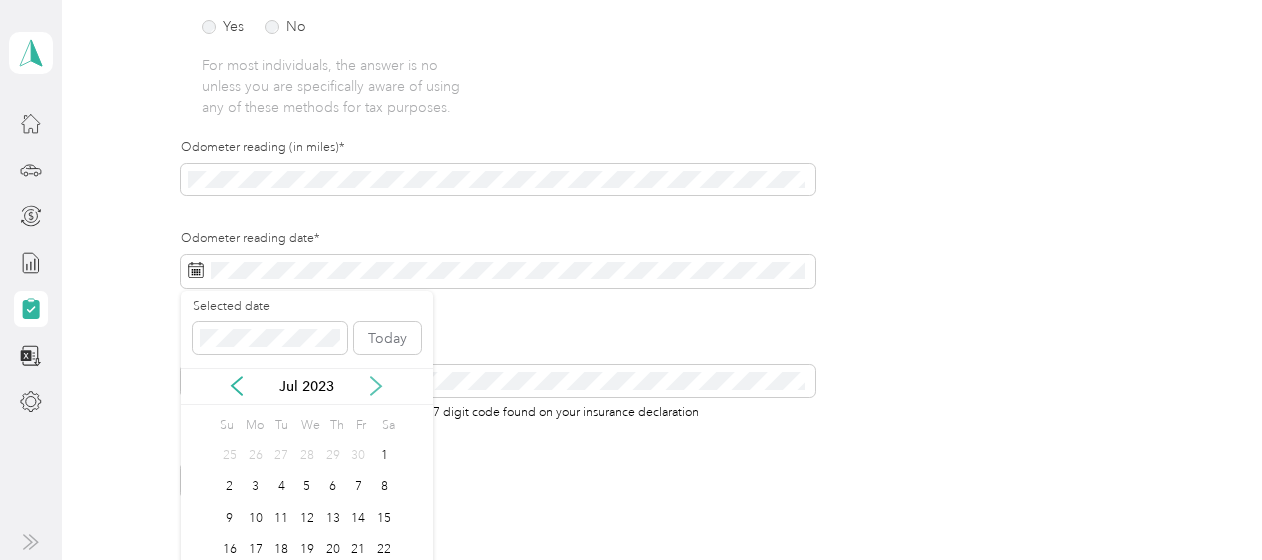 click 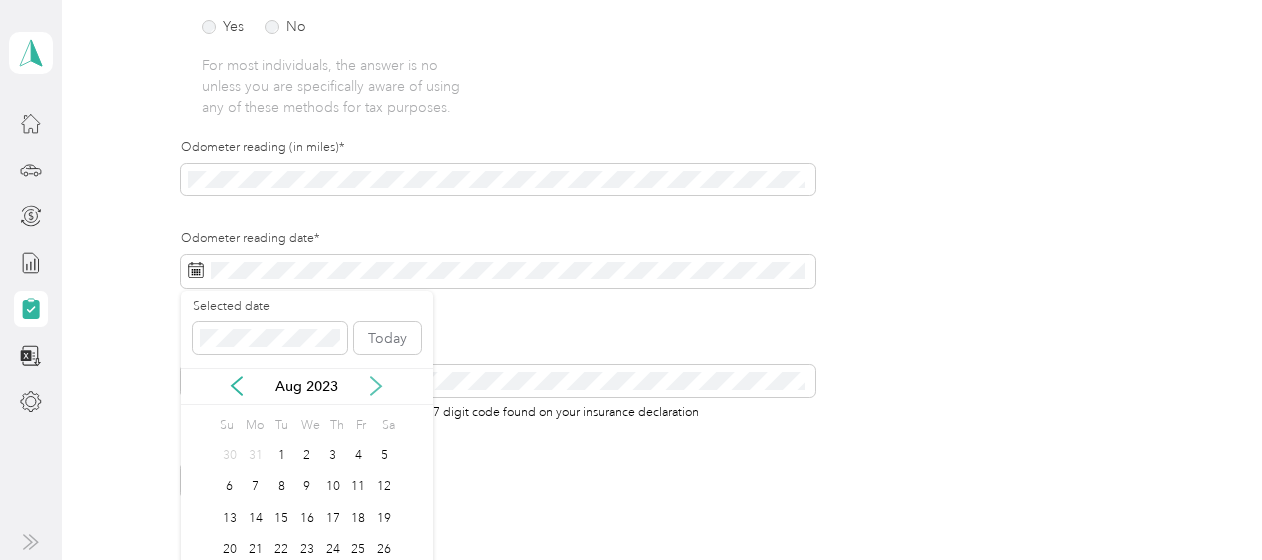 click 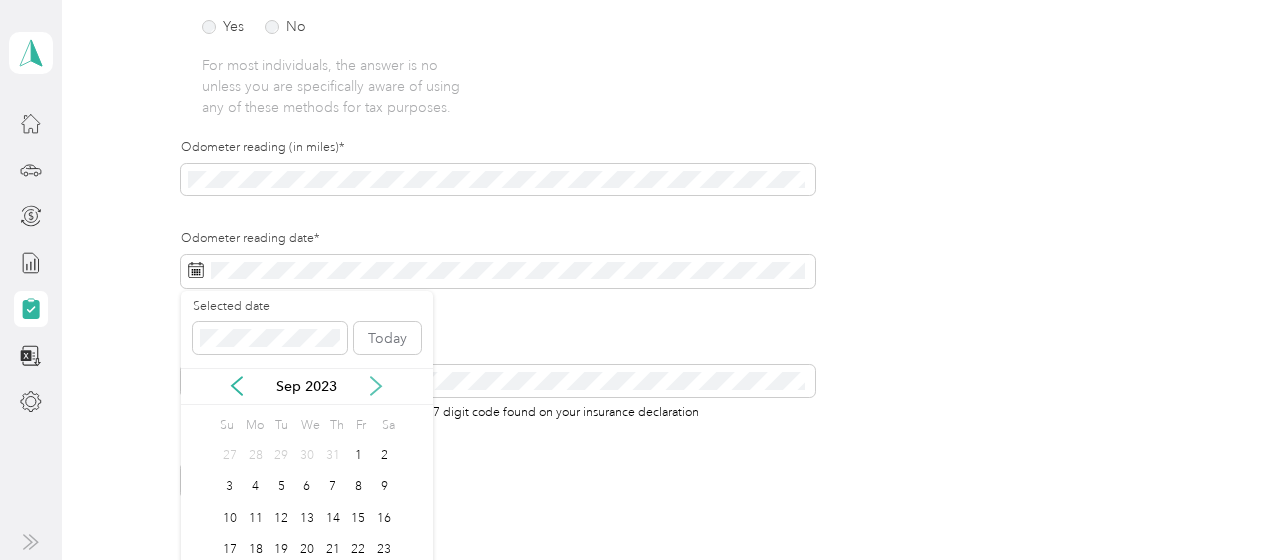 click 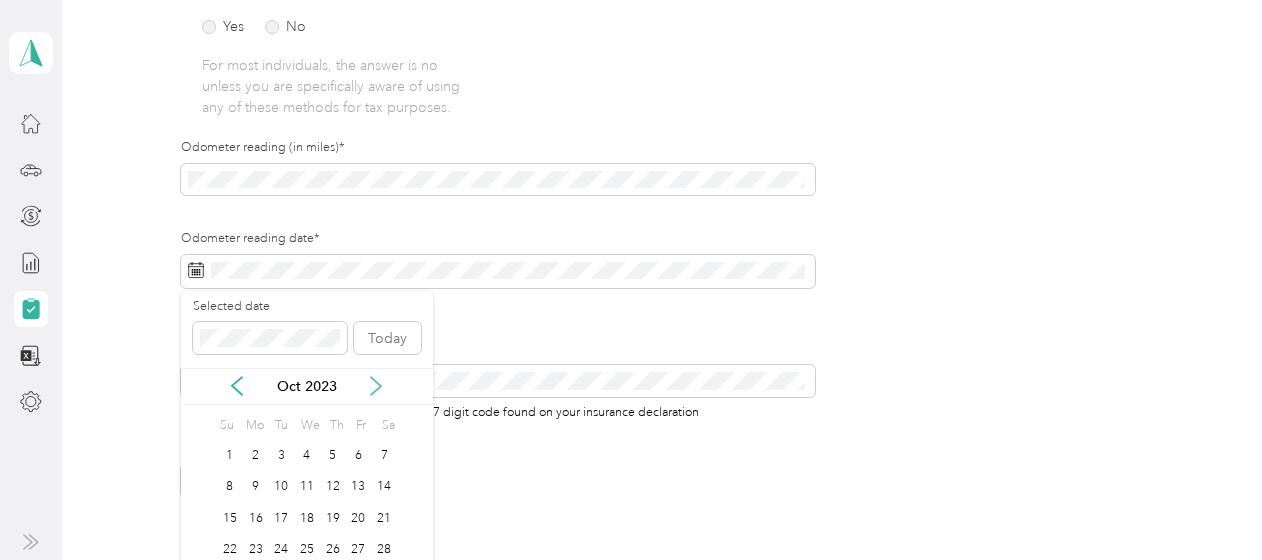 click 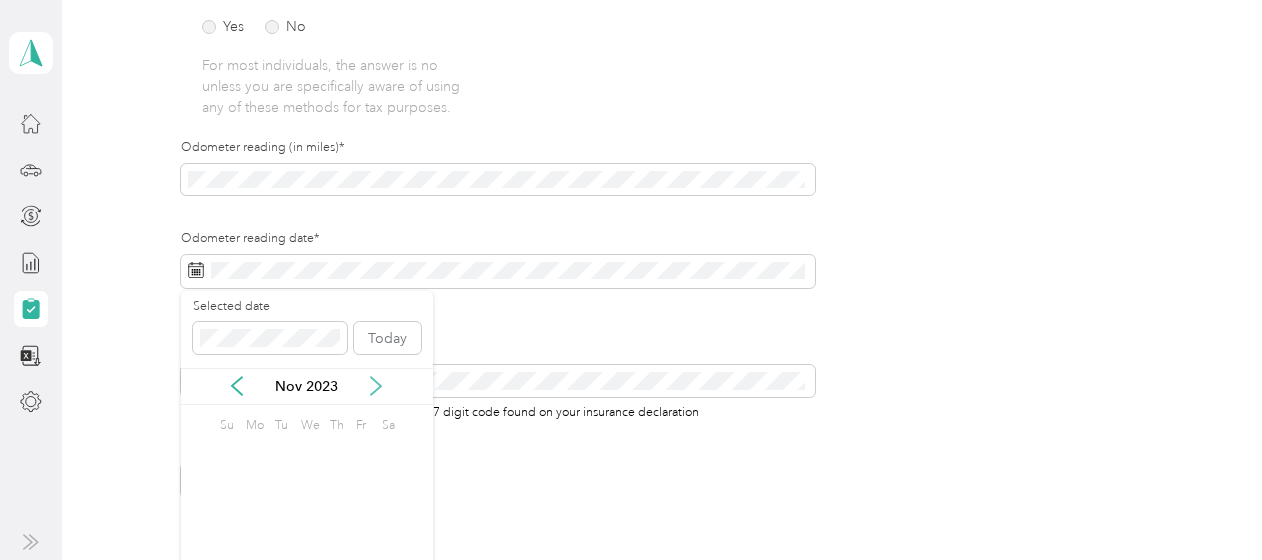 click 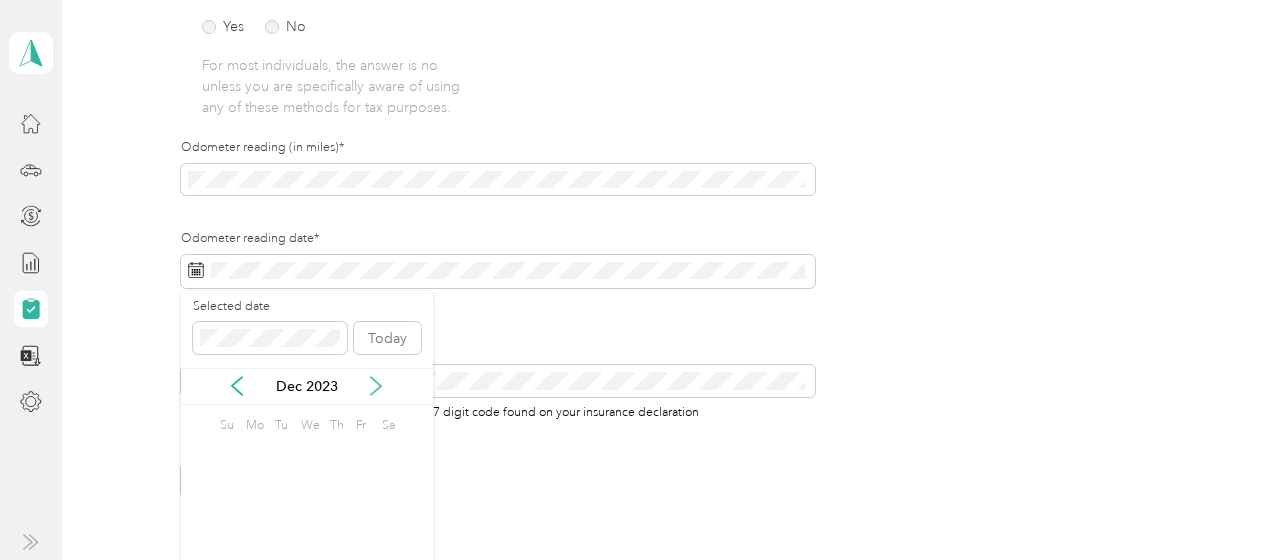 click 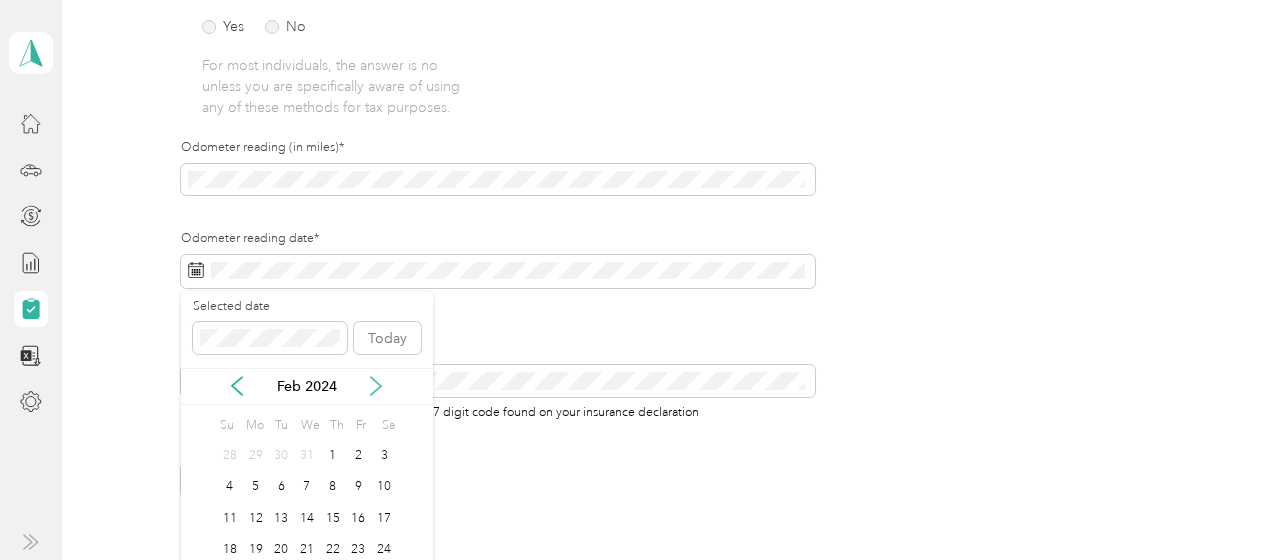 click 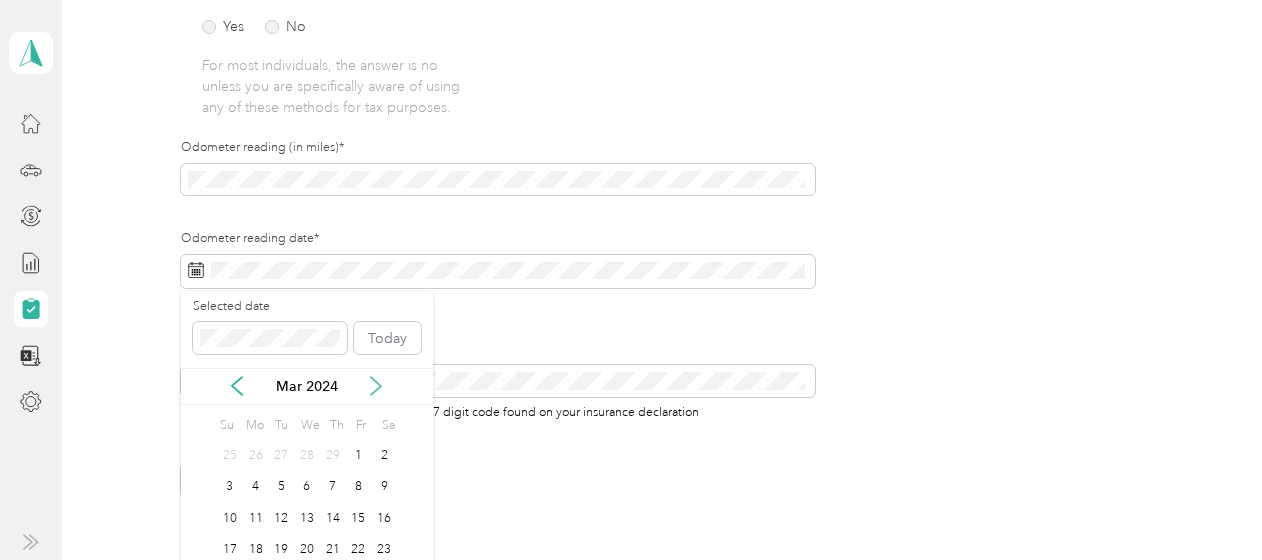 click 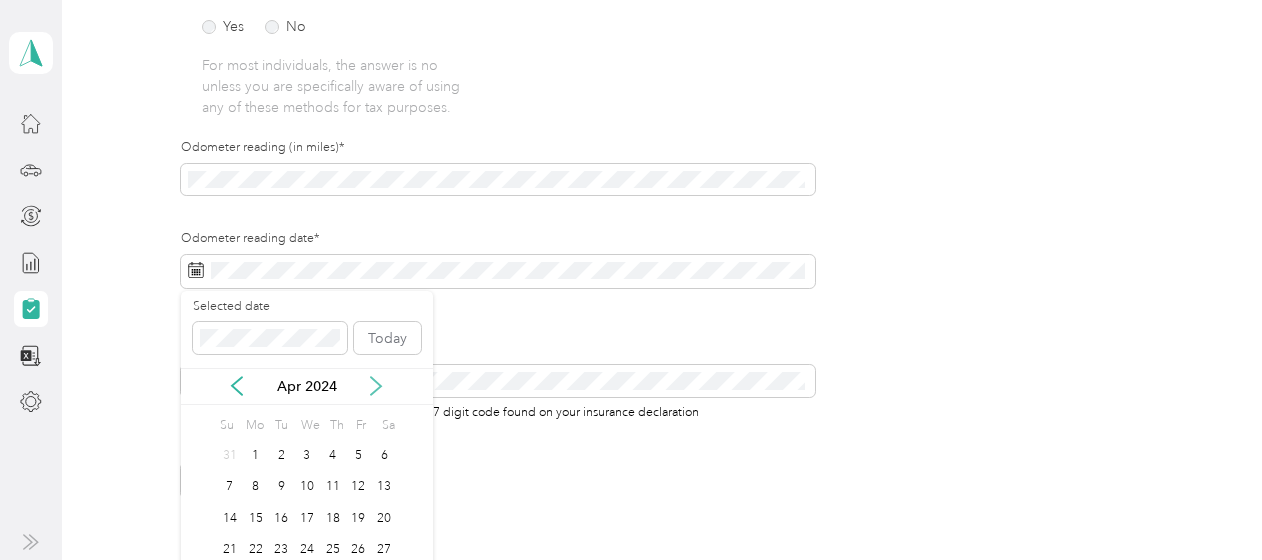 click 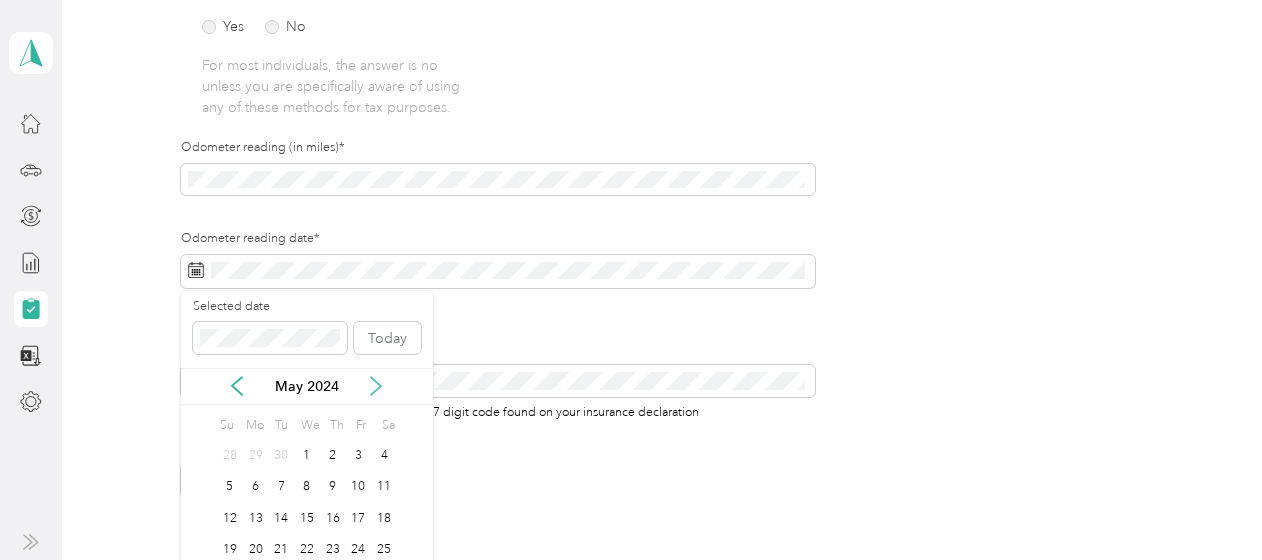 click 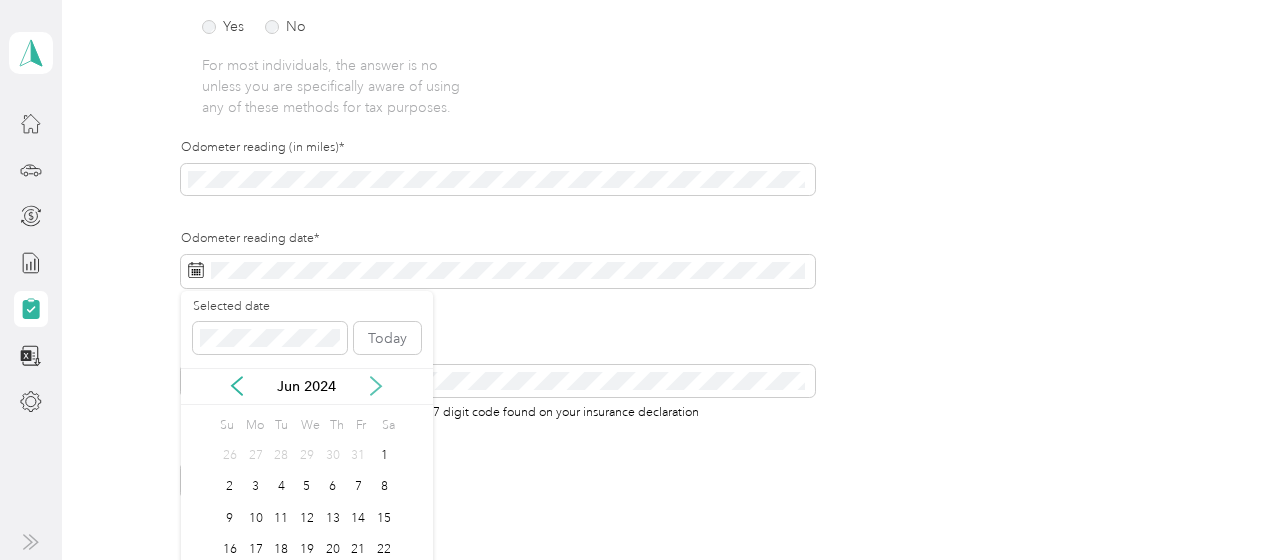click 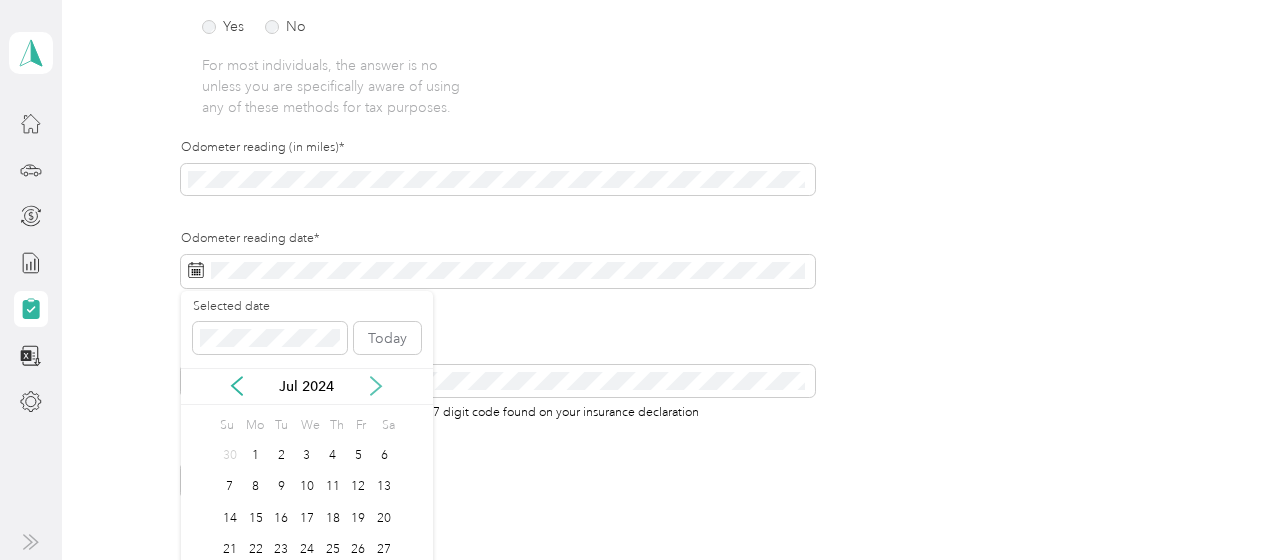 click 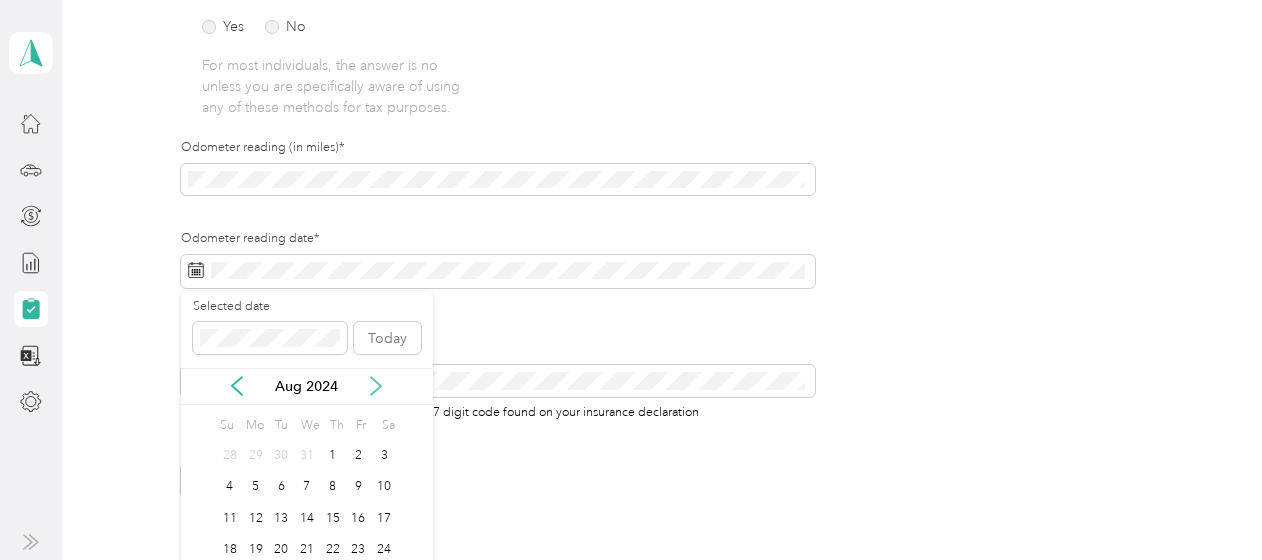 click 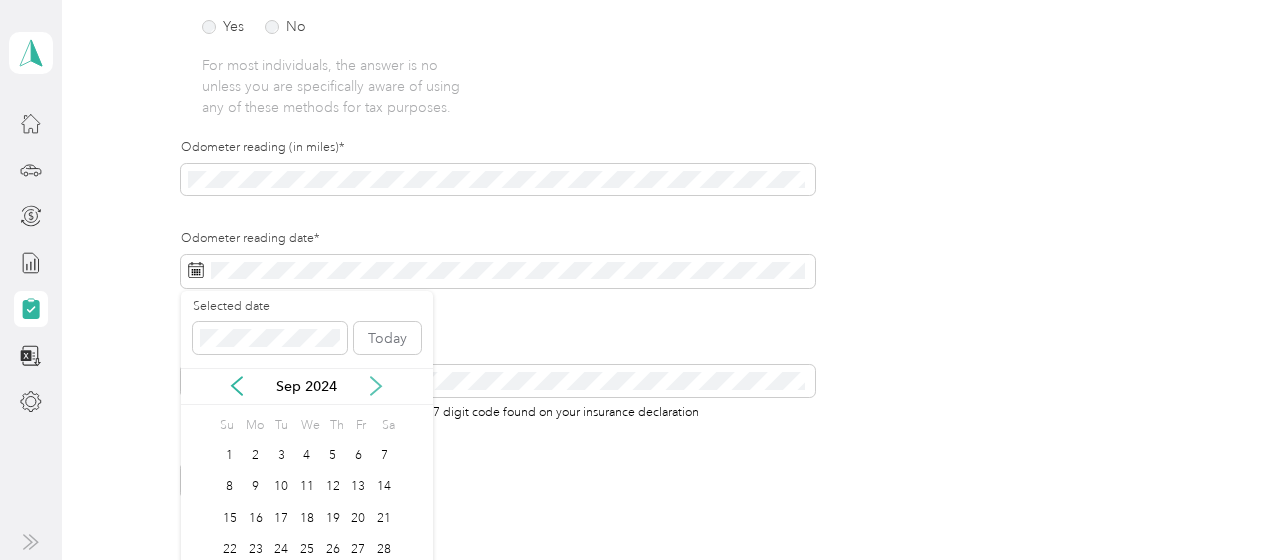 click 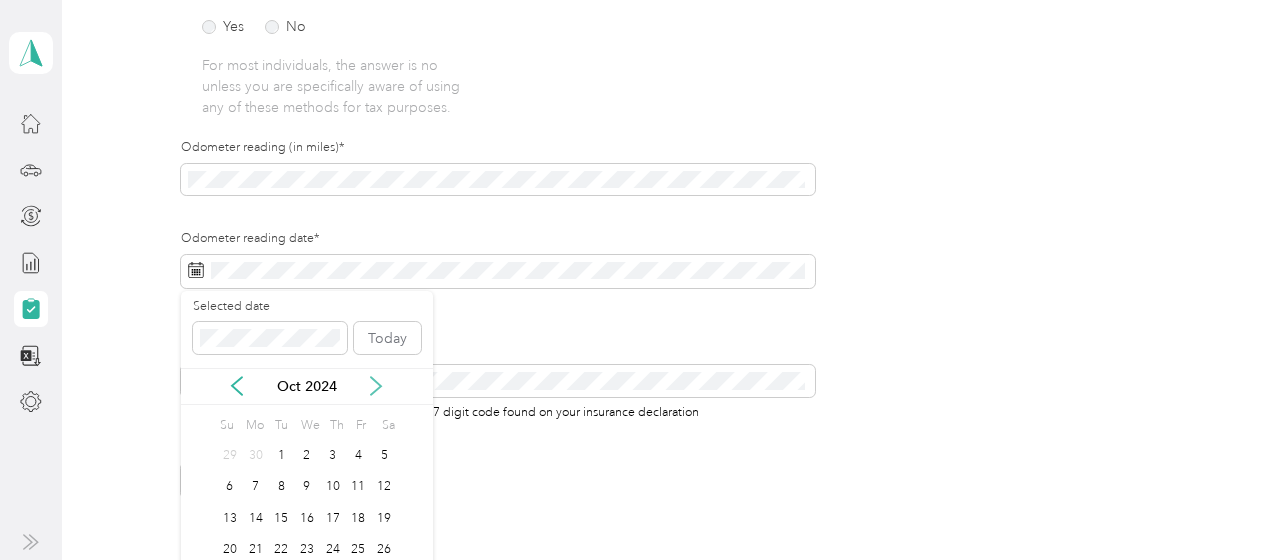 click 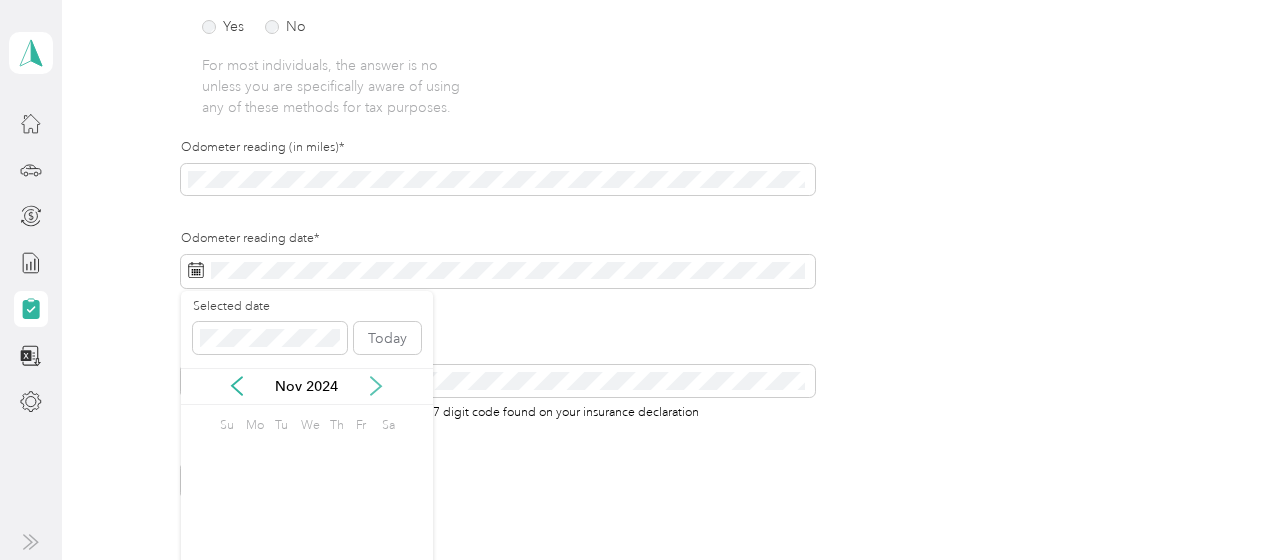 click 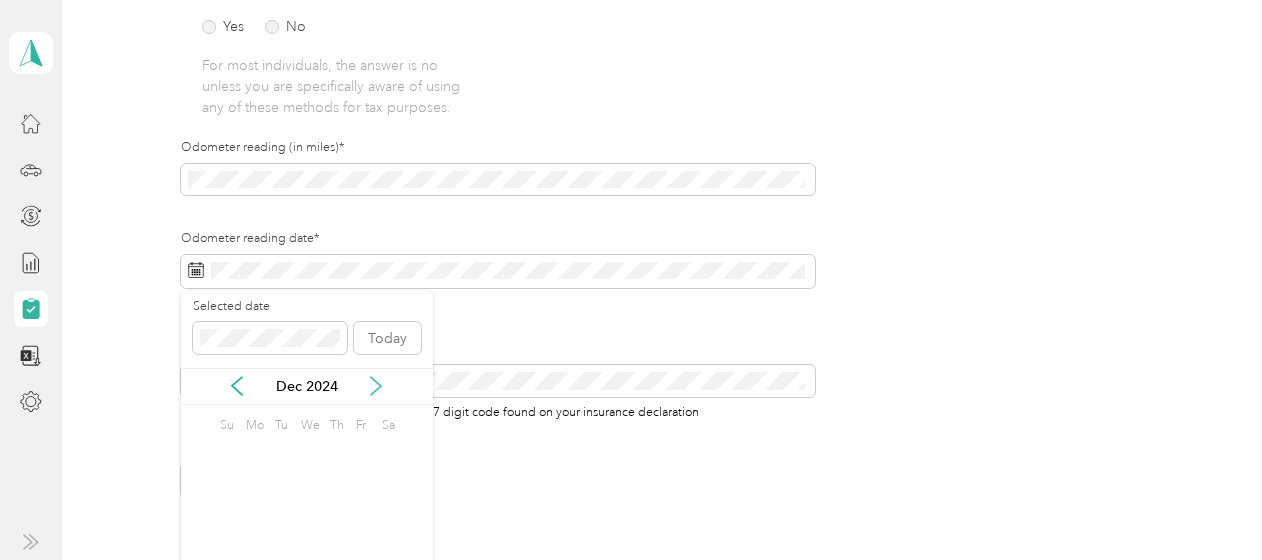 click 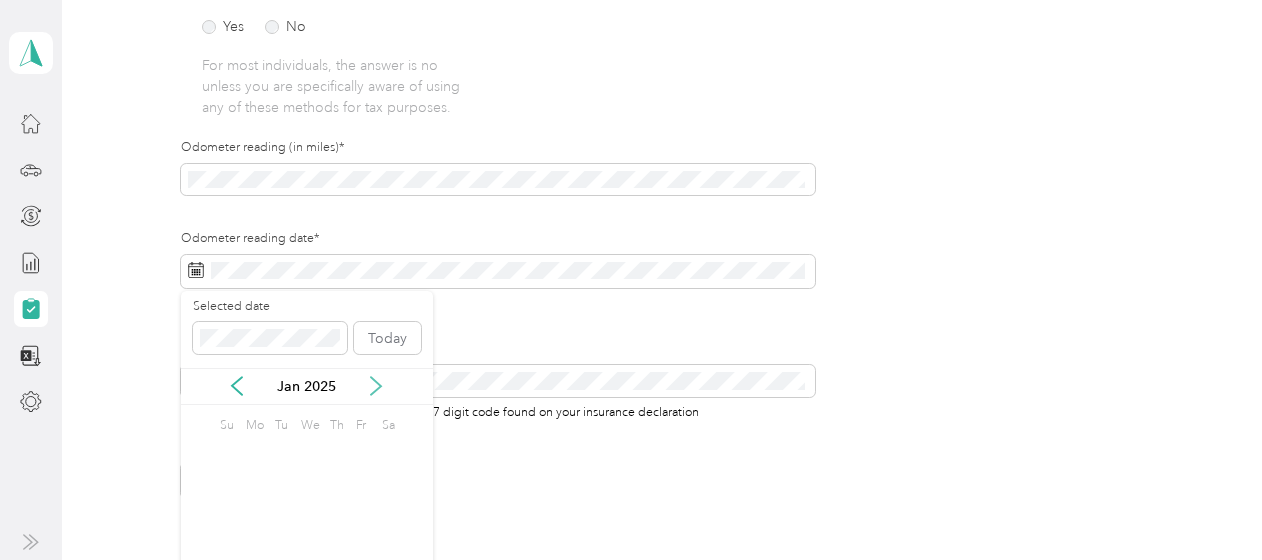 click 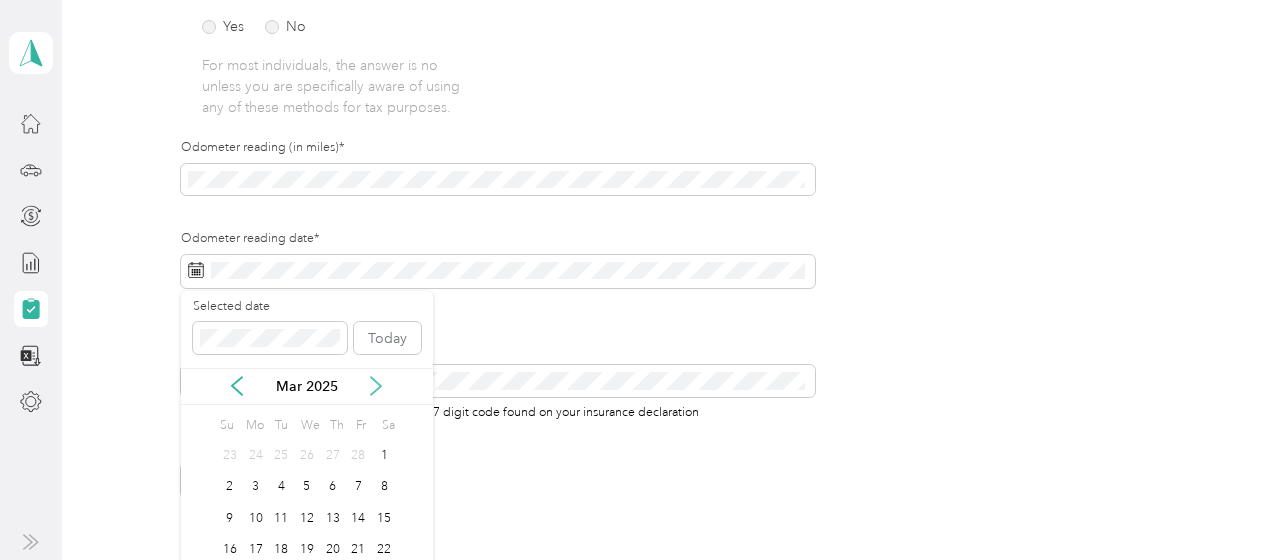 click 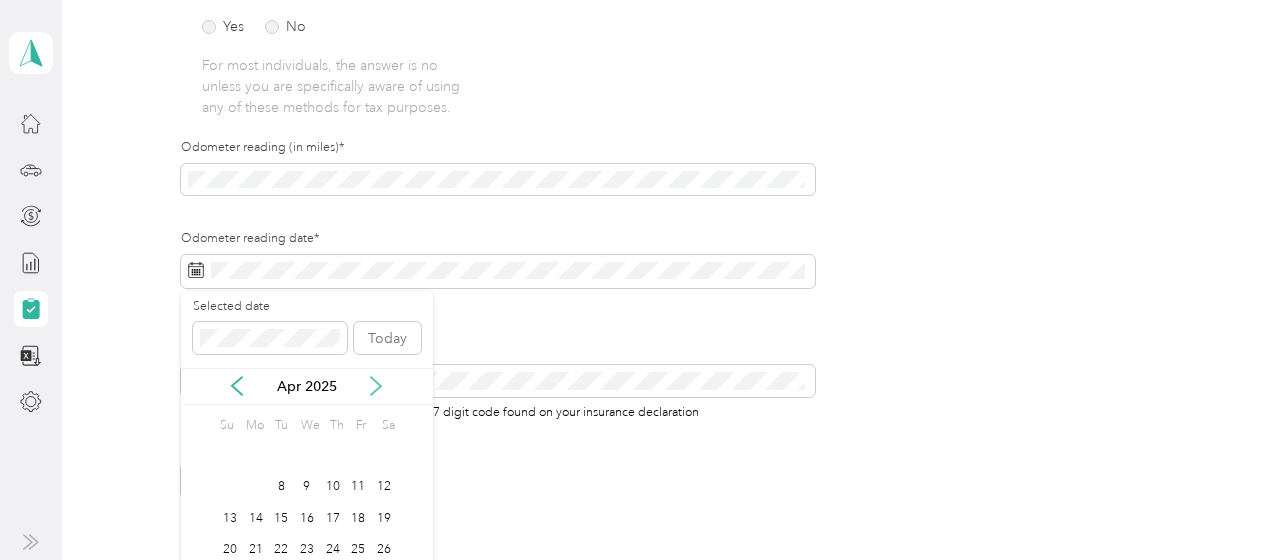 click 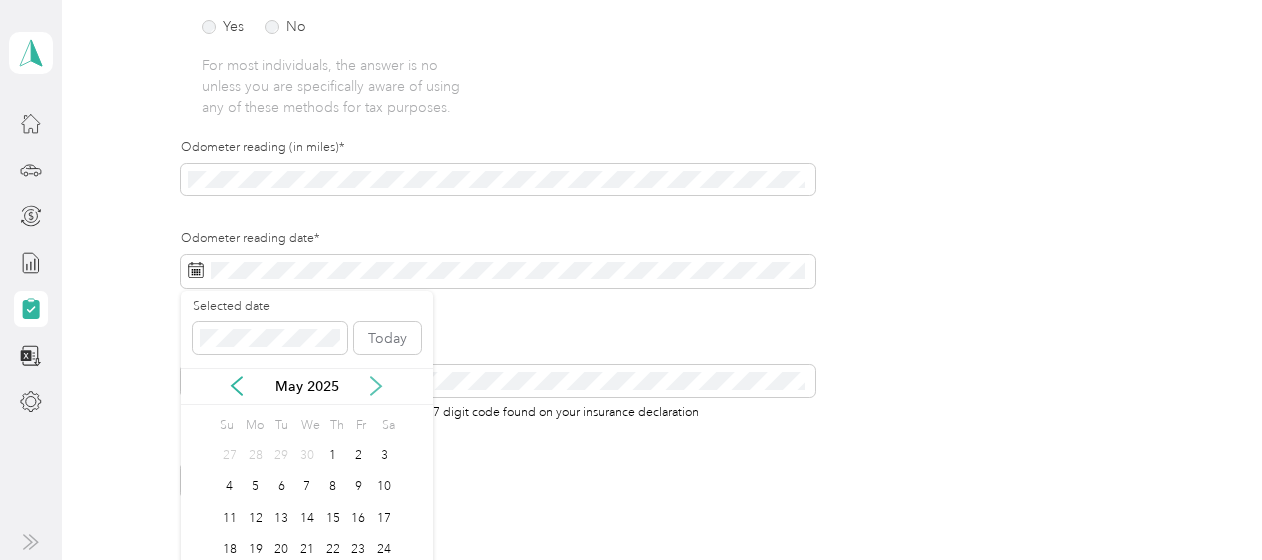 click 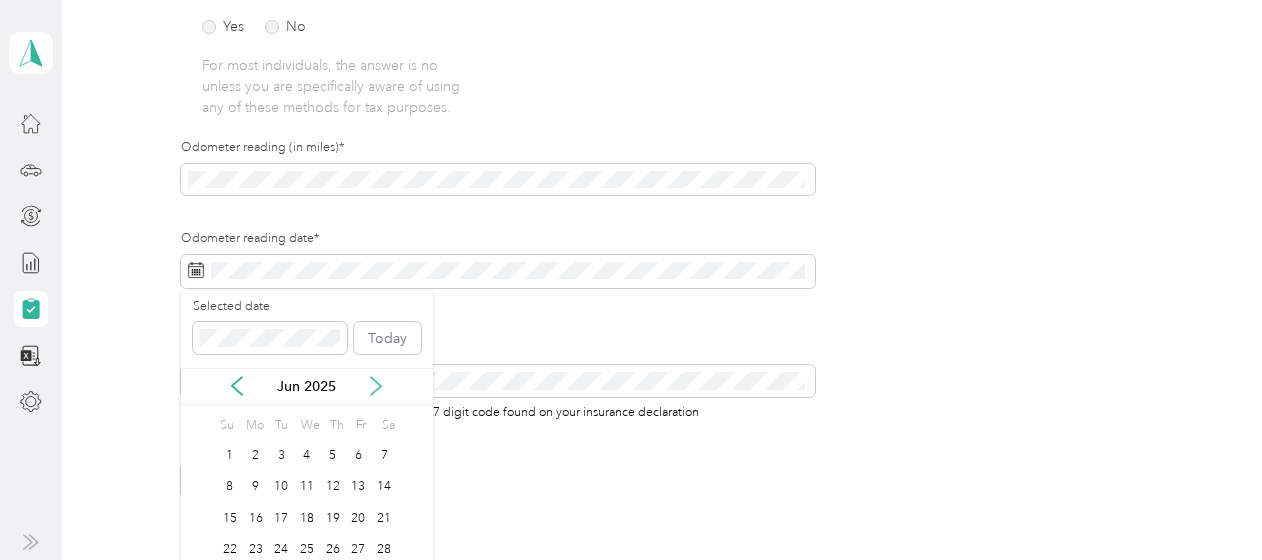 click 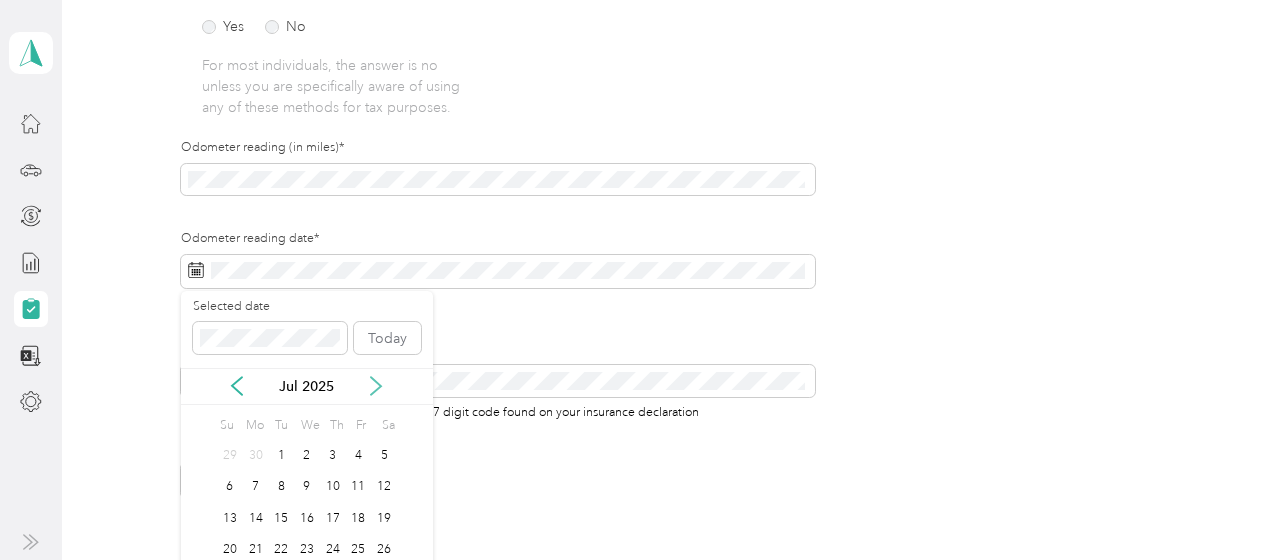 click 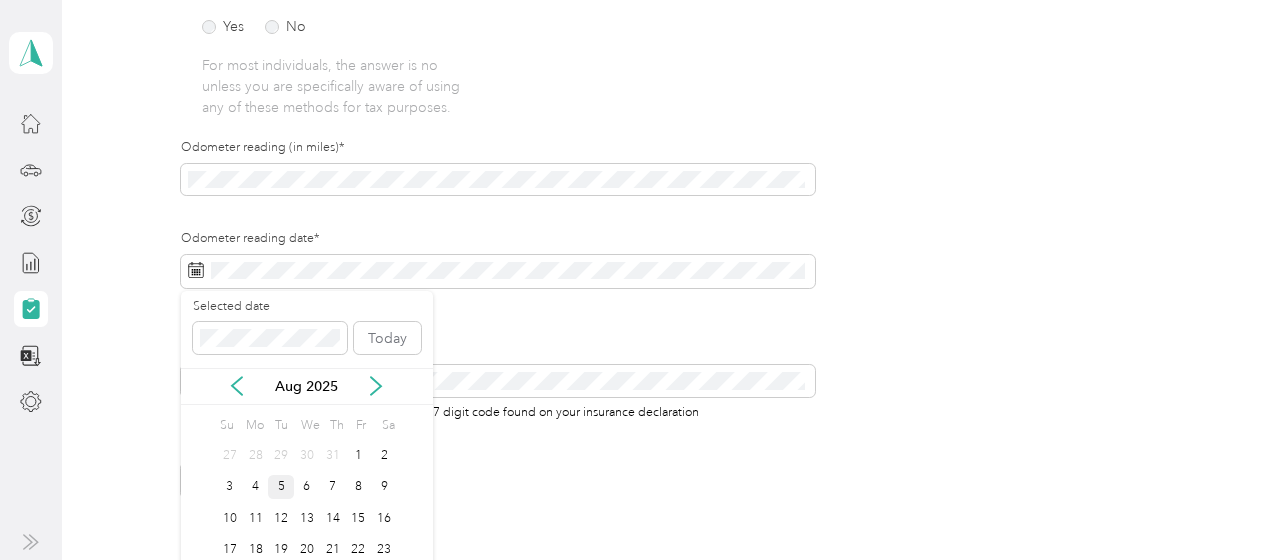 click on "5" at bounding box center [281, 487] 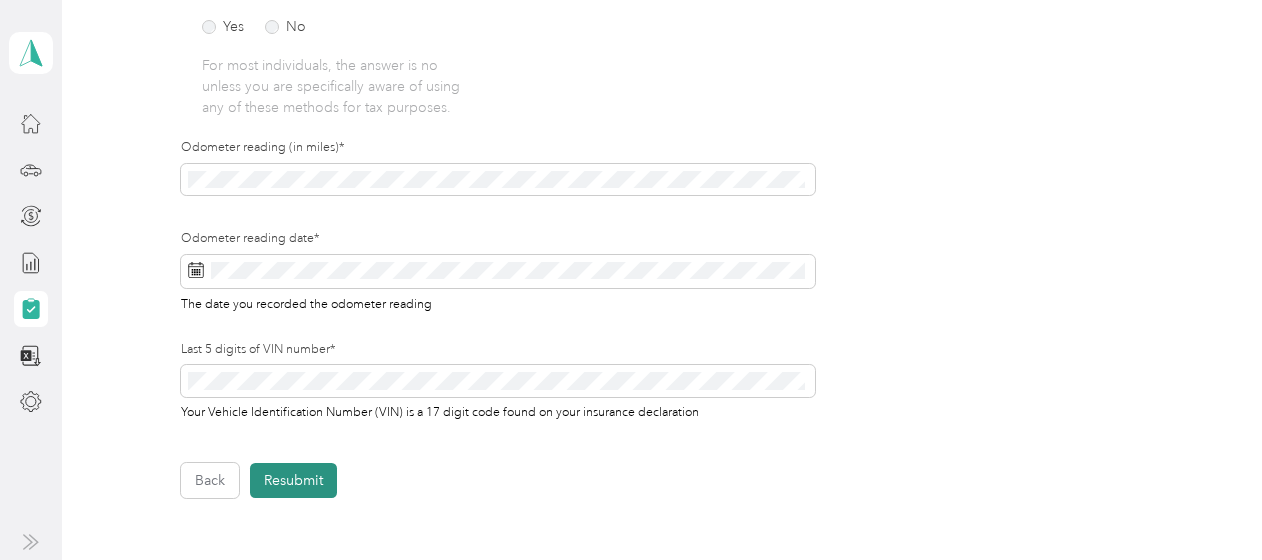 click on "Resubmit" at bounding box center (293, 480) 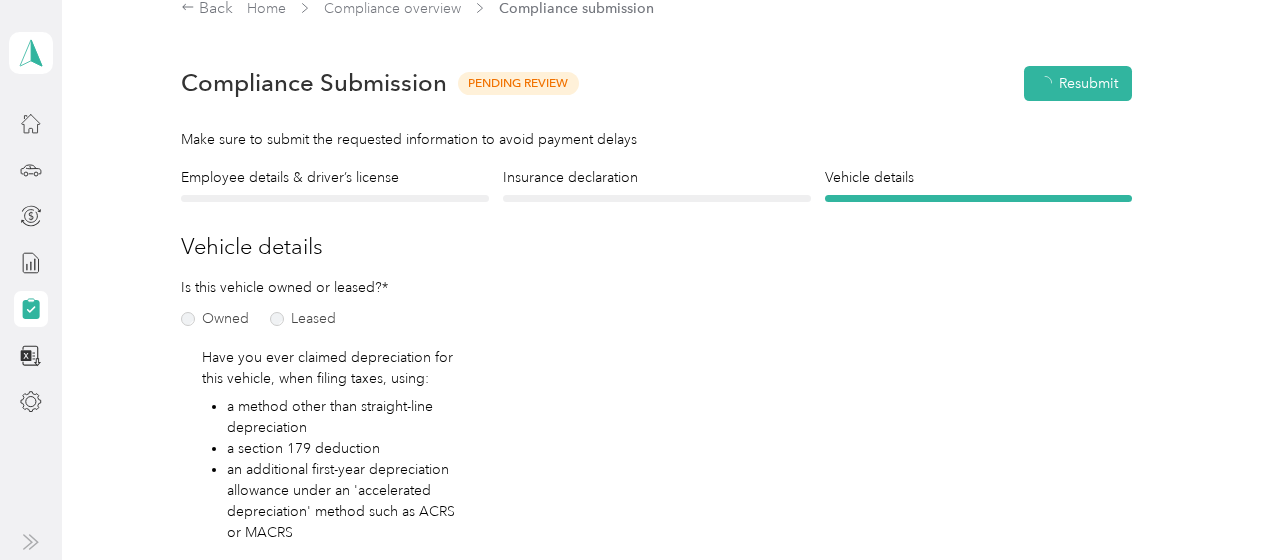 scroll, scrollTop: 24, scrollLeft: 0, axis: vertical 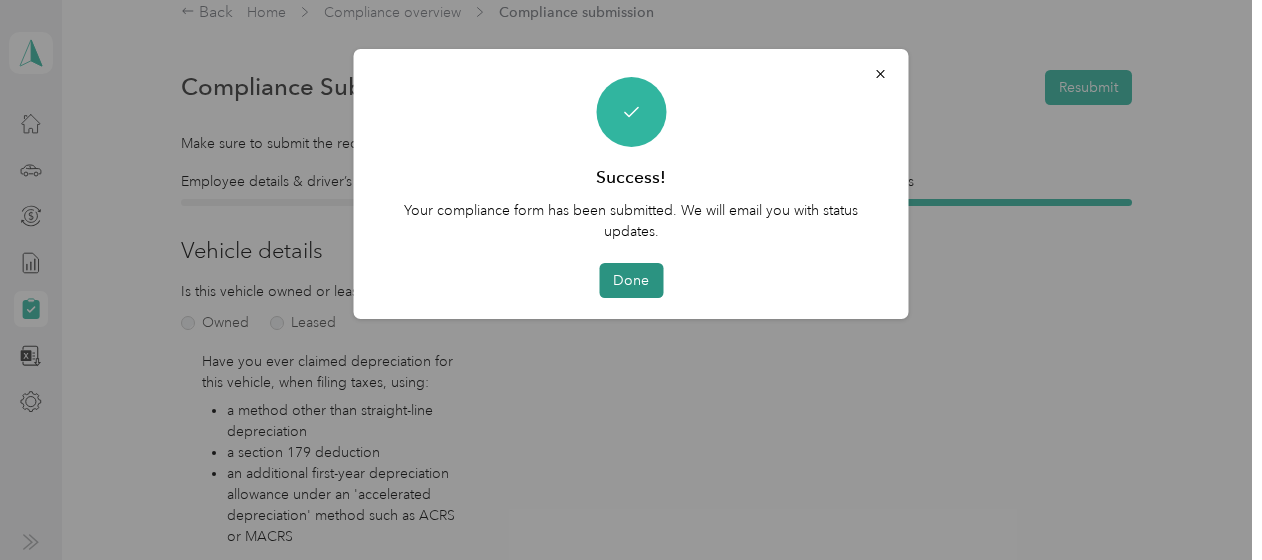 click on "Done" at bounding box center [631, 280] 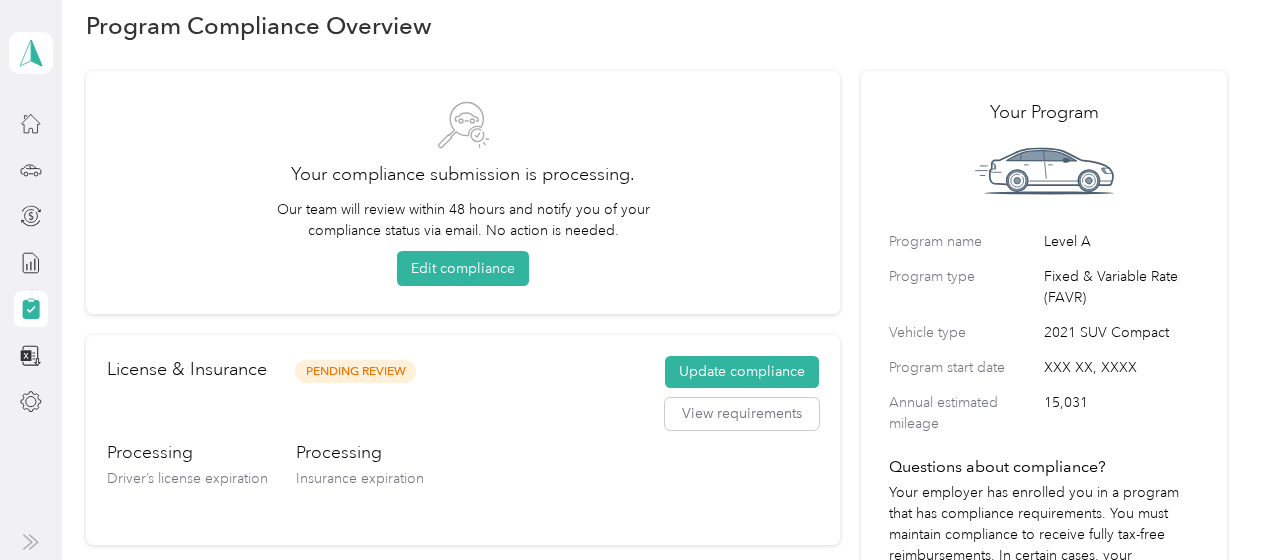 scroll, scrollTop: 0, scrollLeft: 0, axis: both 